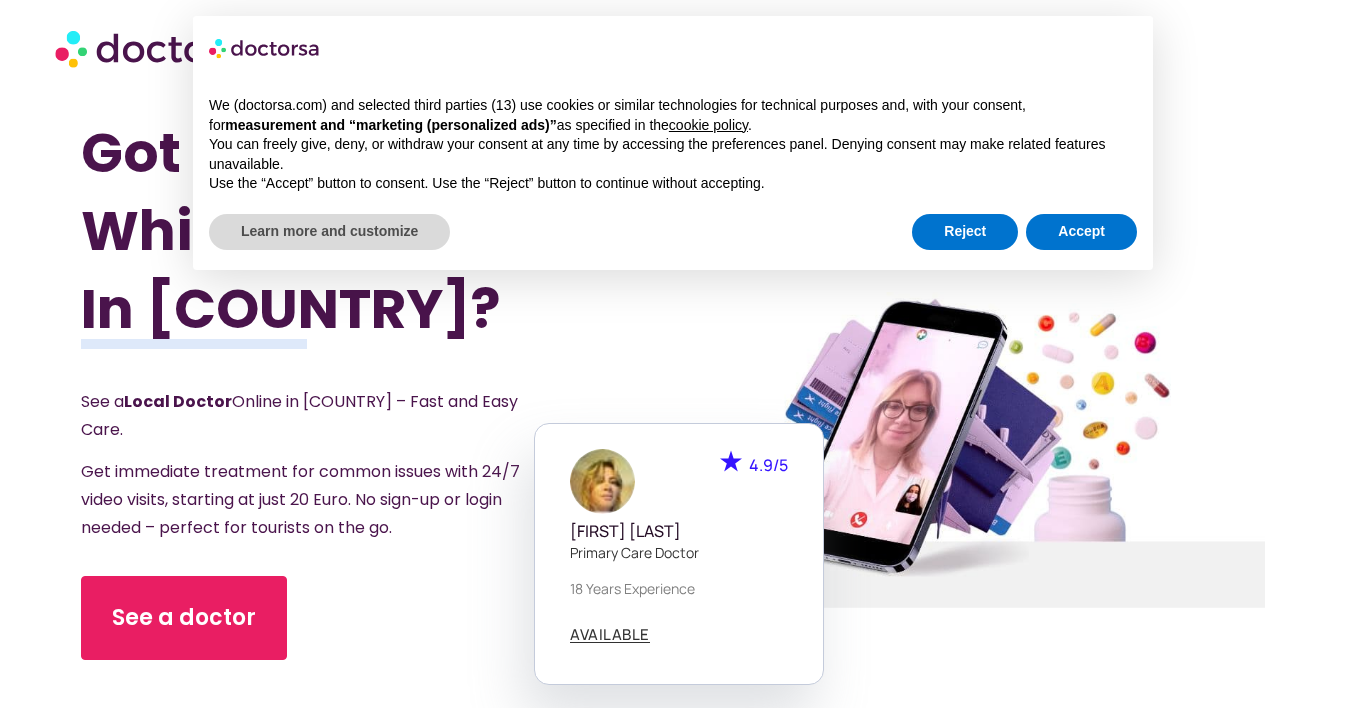 scroll, scrollTop: 0, scrollLeft: 0, axis: both 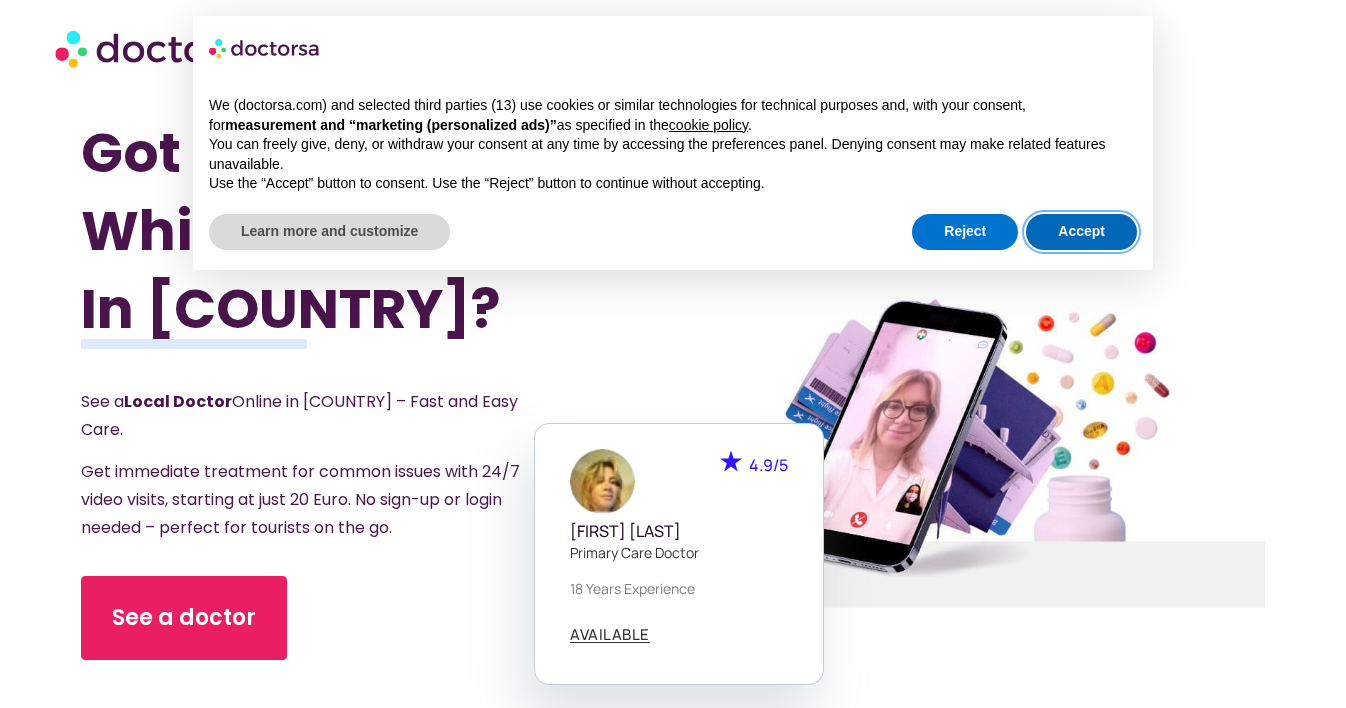 click on "Accept" at bounding box center [1081, 232] 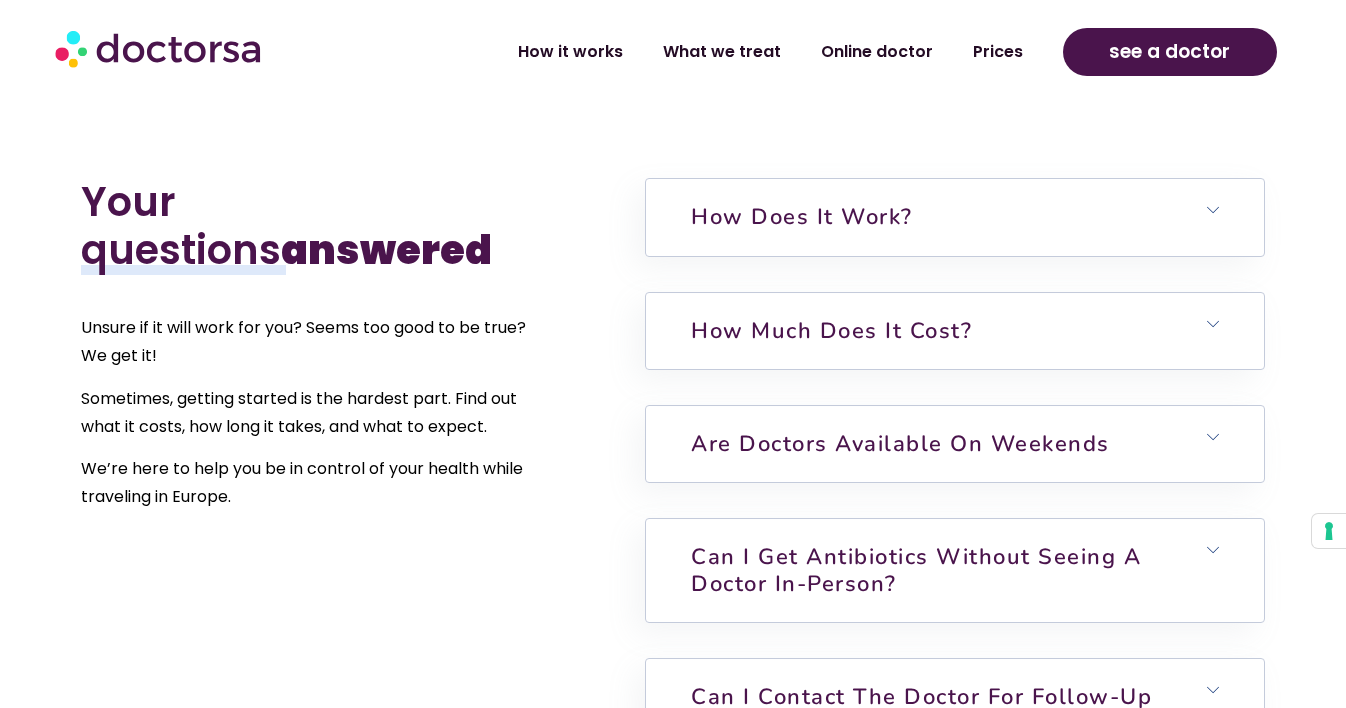 scroll, scrollTop: 4224, scrollLeft: 0, axis: vertical 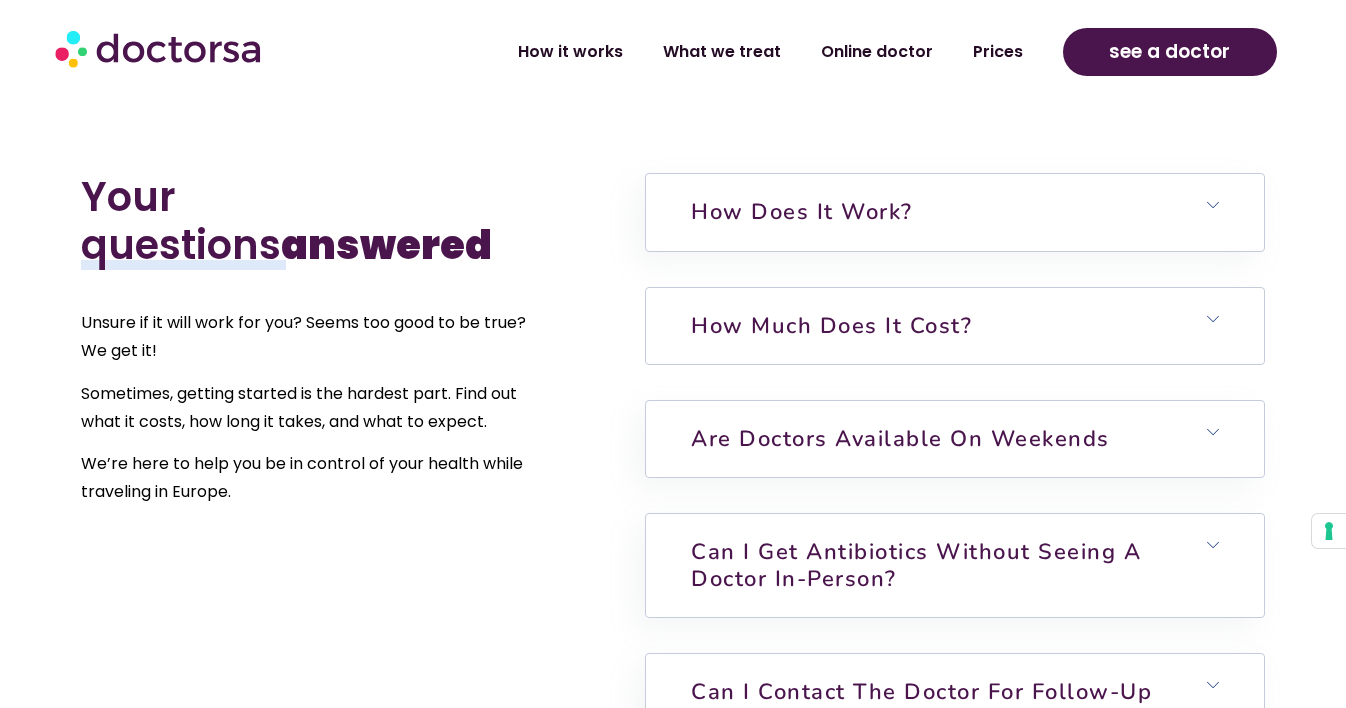 click 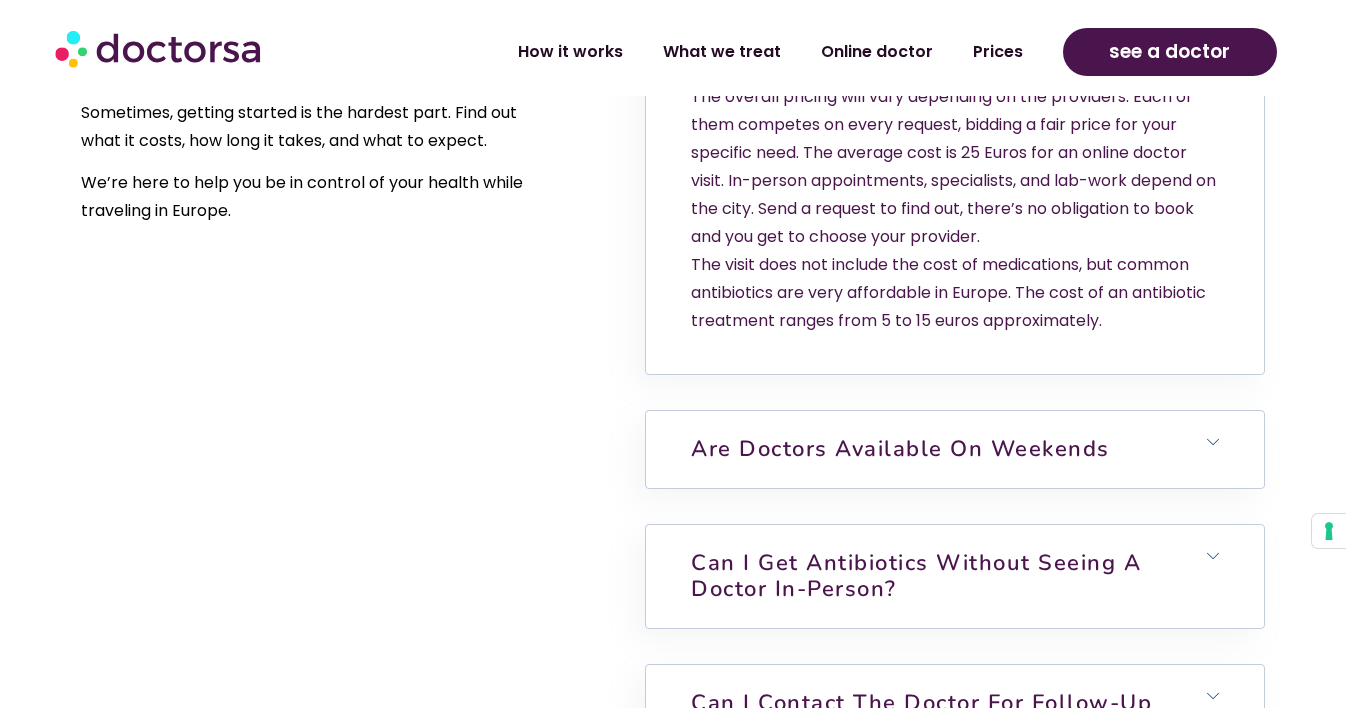 scroll, scrollTop: 4506, scrollLeft: 0, axis: vertical 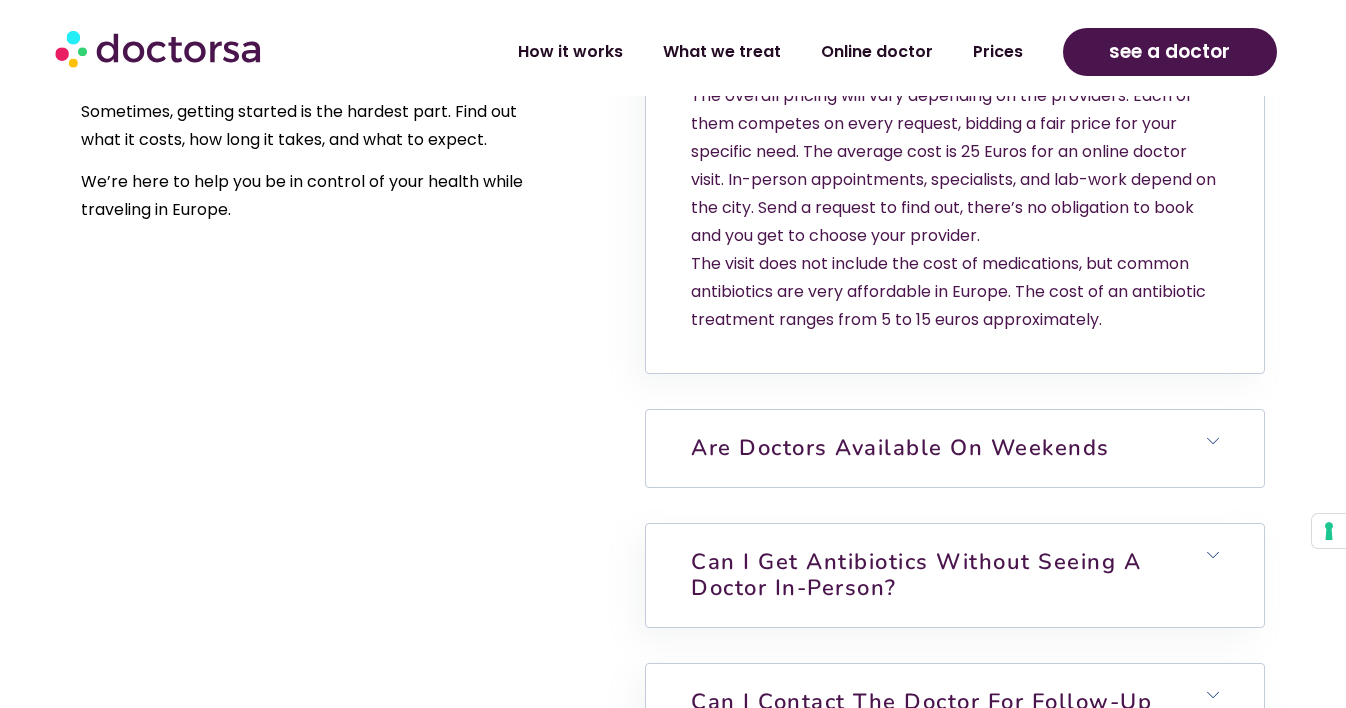 click on "Are doctors available on weekends" at bounding box center [955, 448] 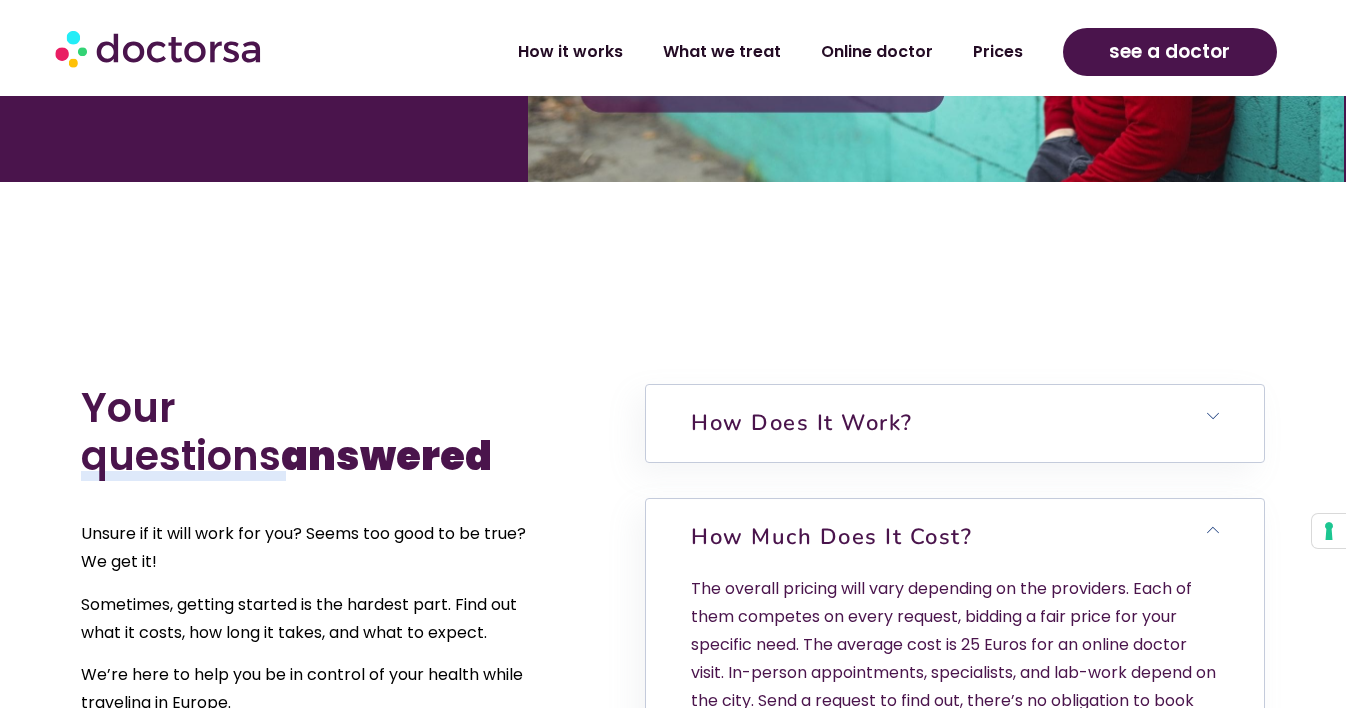scroll, scrollTop: 4011, scrollLeft: 0, axis: vertical 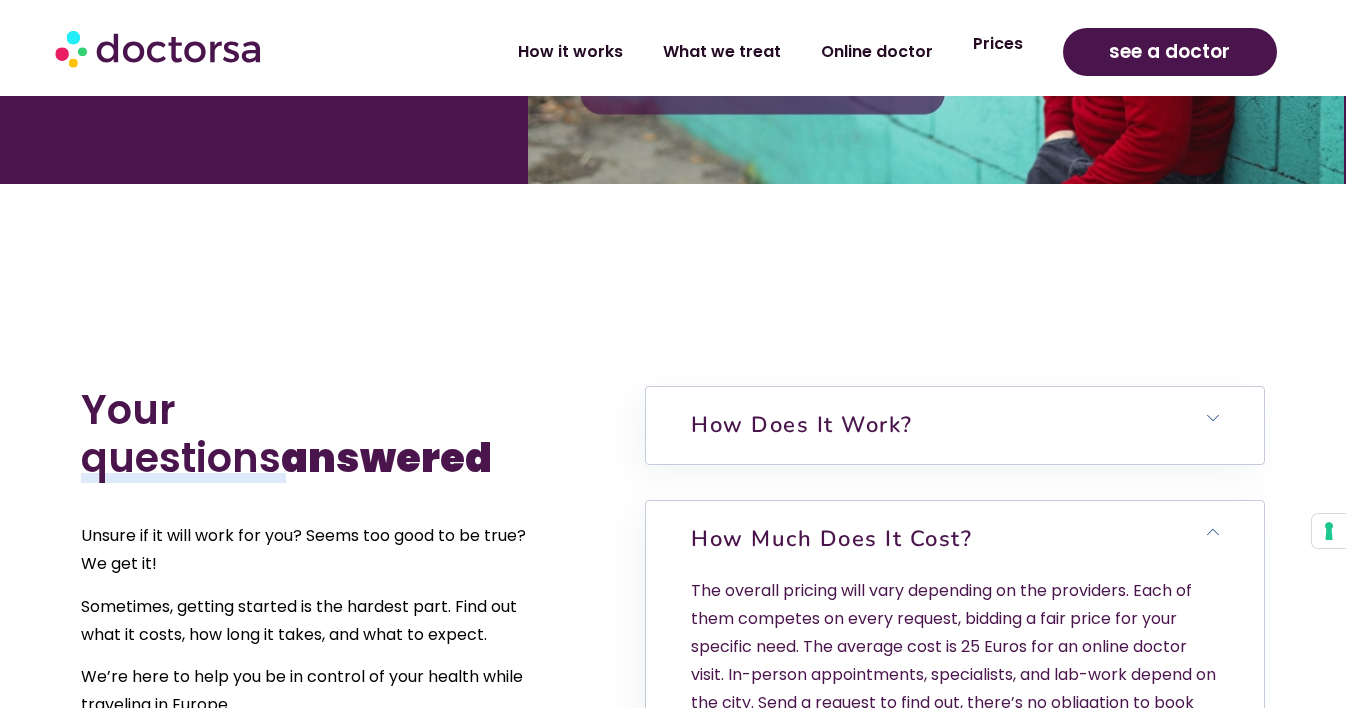 click on "Prices" 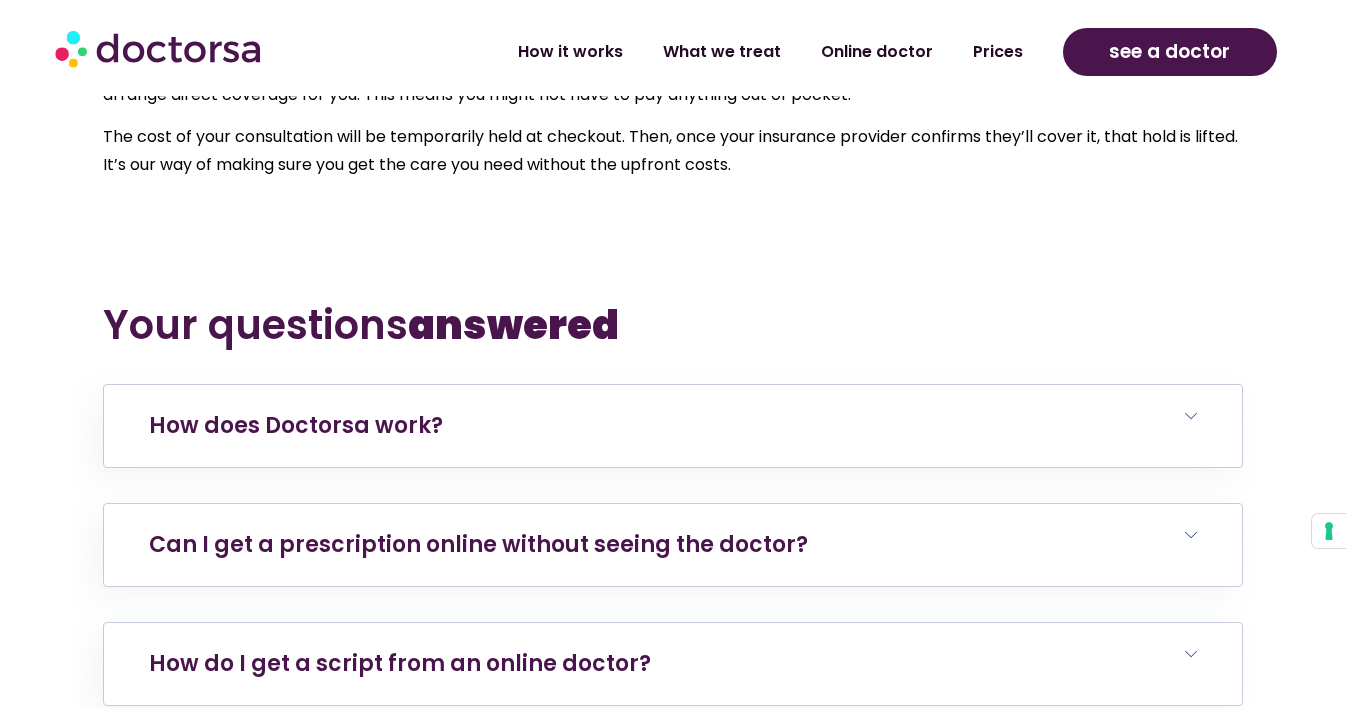 scroll, scrollTop: 7036, scrollLeft: 0, axis: vertical 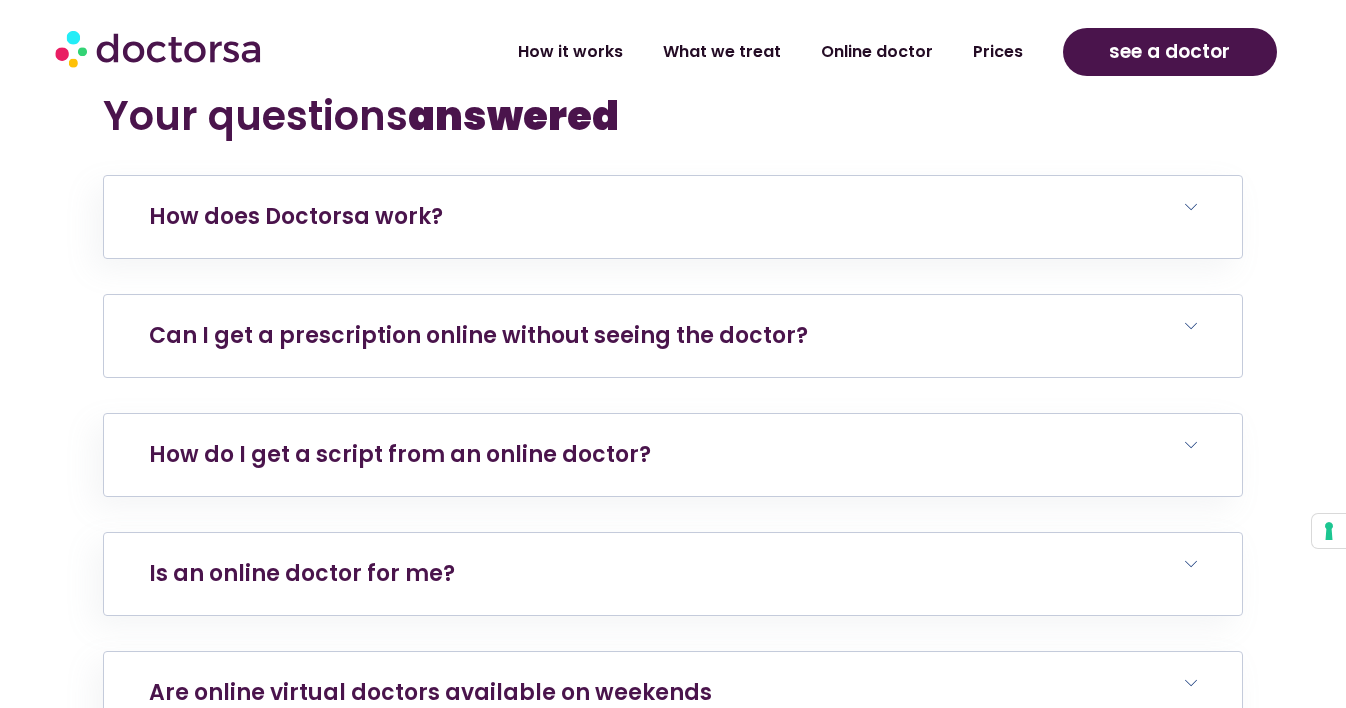 click on "Can I get a prescription online without seeing the doctor?" at bounding box center [673, 336] 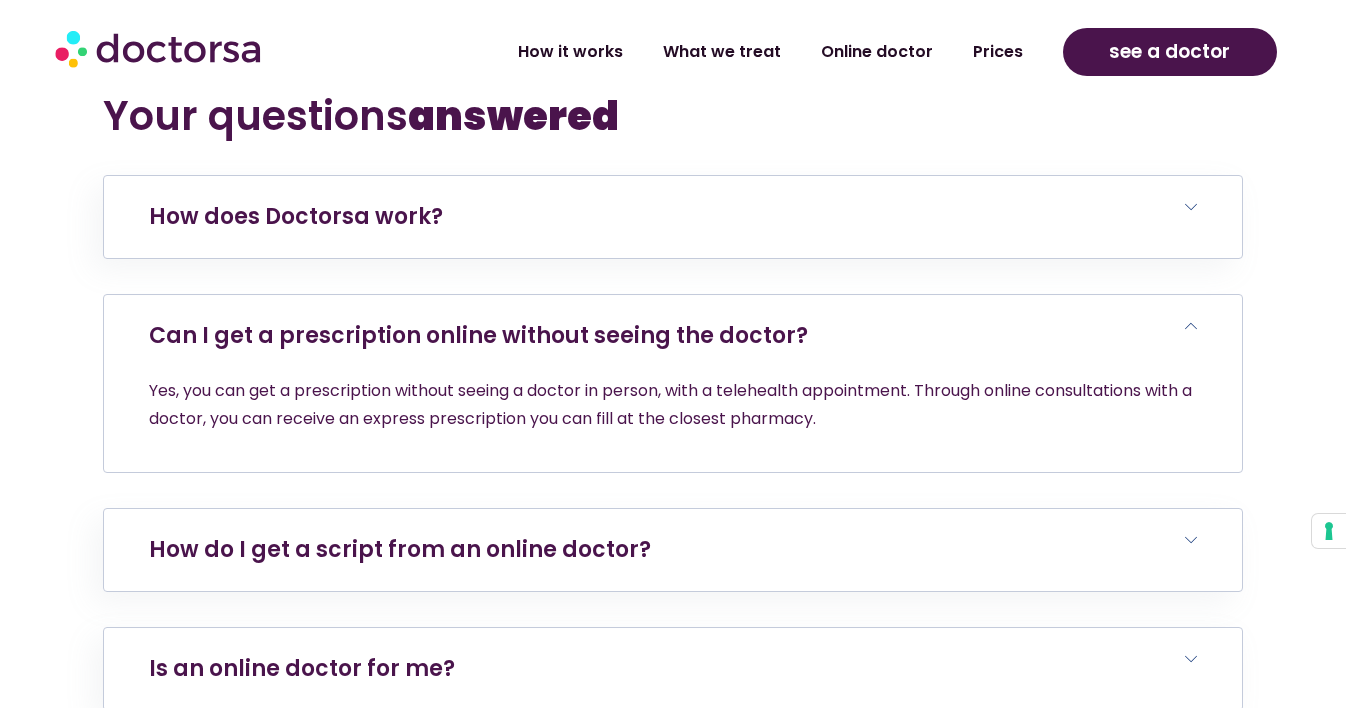 click on "Can I get a prescription online without seeing the doctor?" at bounding box center [673, 336] 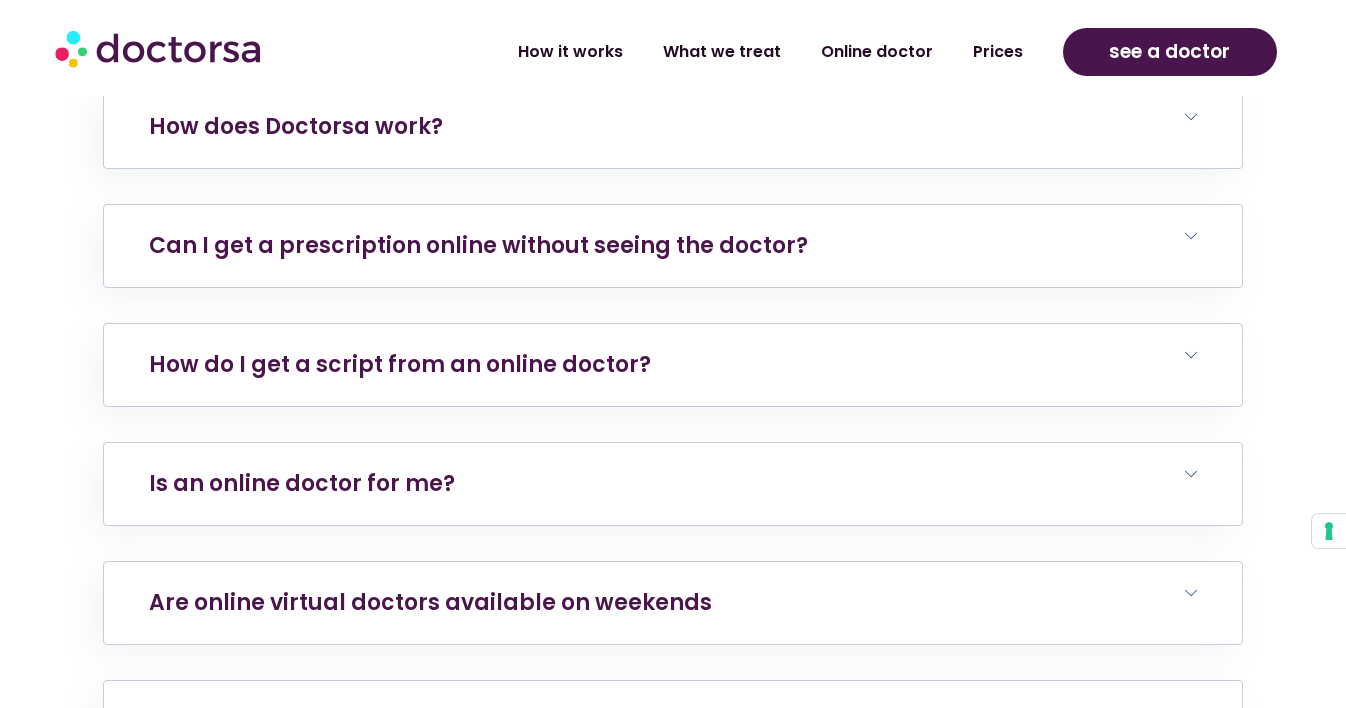 scroll, scrollTop: 7141, scrollLeft: 0, axis: vertical 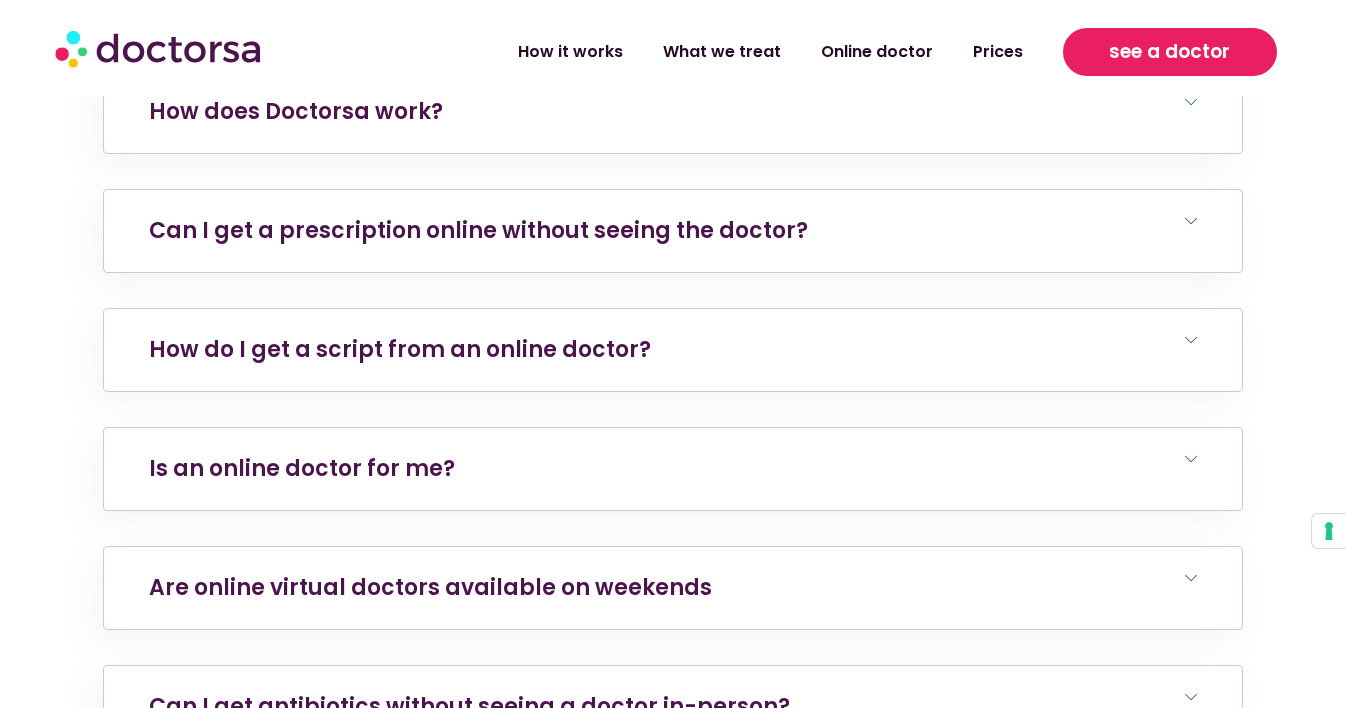 click on "see a doctor" at bounding box center (1169, 52) 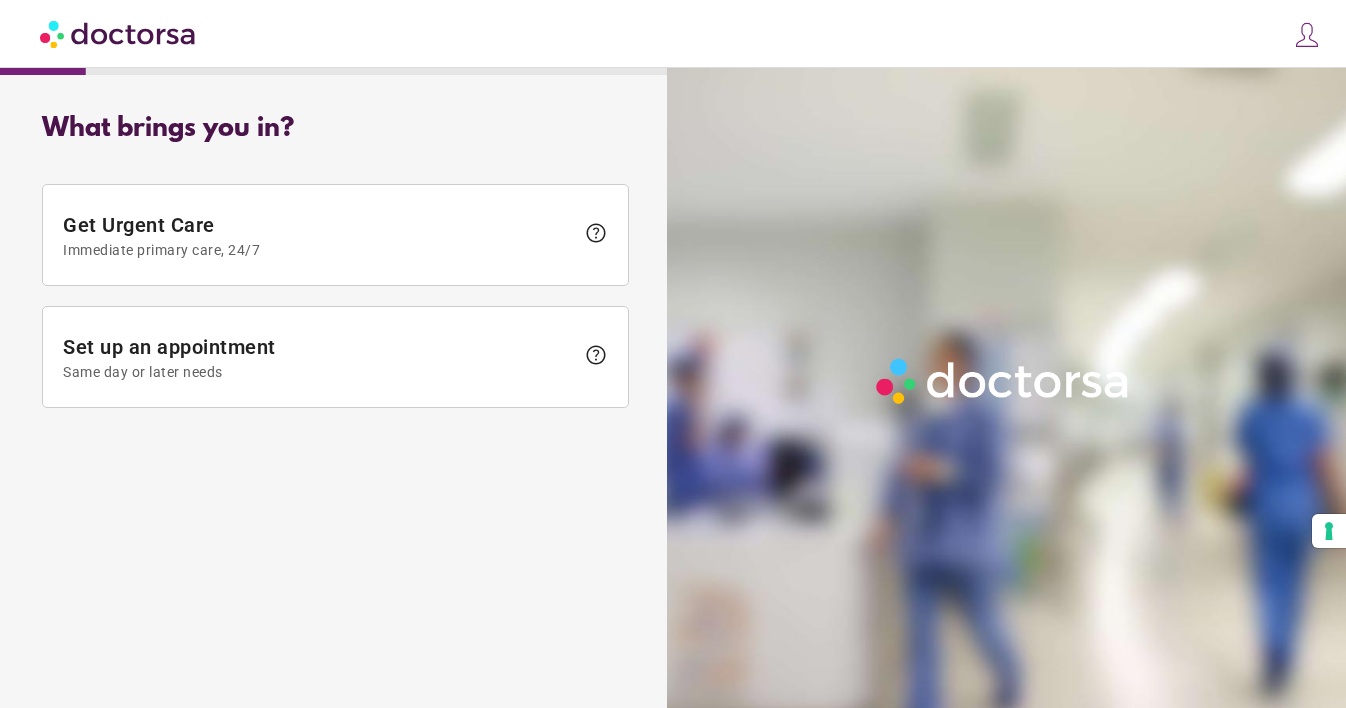 scroll, scrollTop: 0, scrollLeft: 0, axis: both 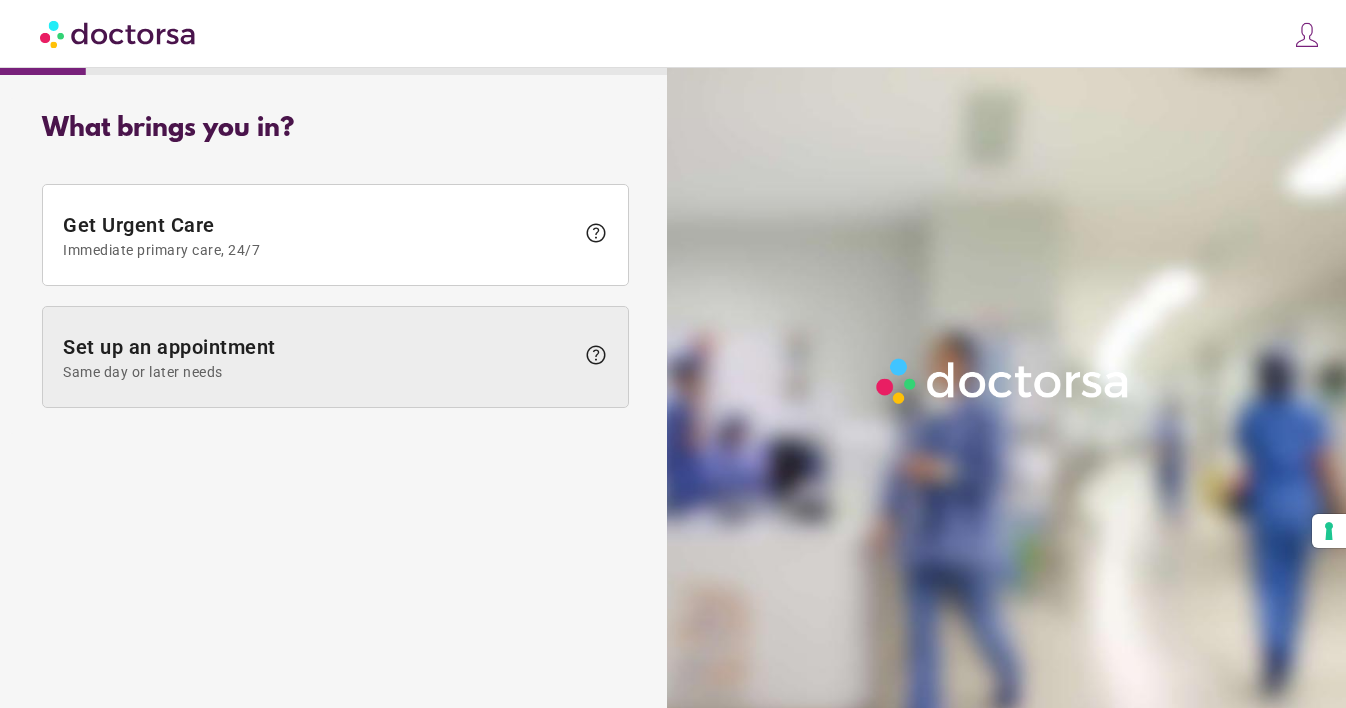 click on "help" at bounding box center [596, 355] 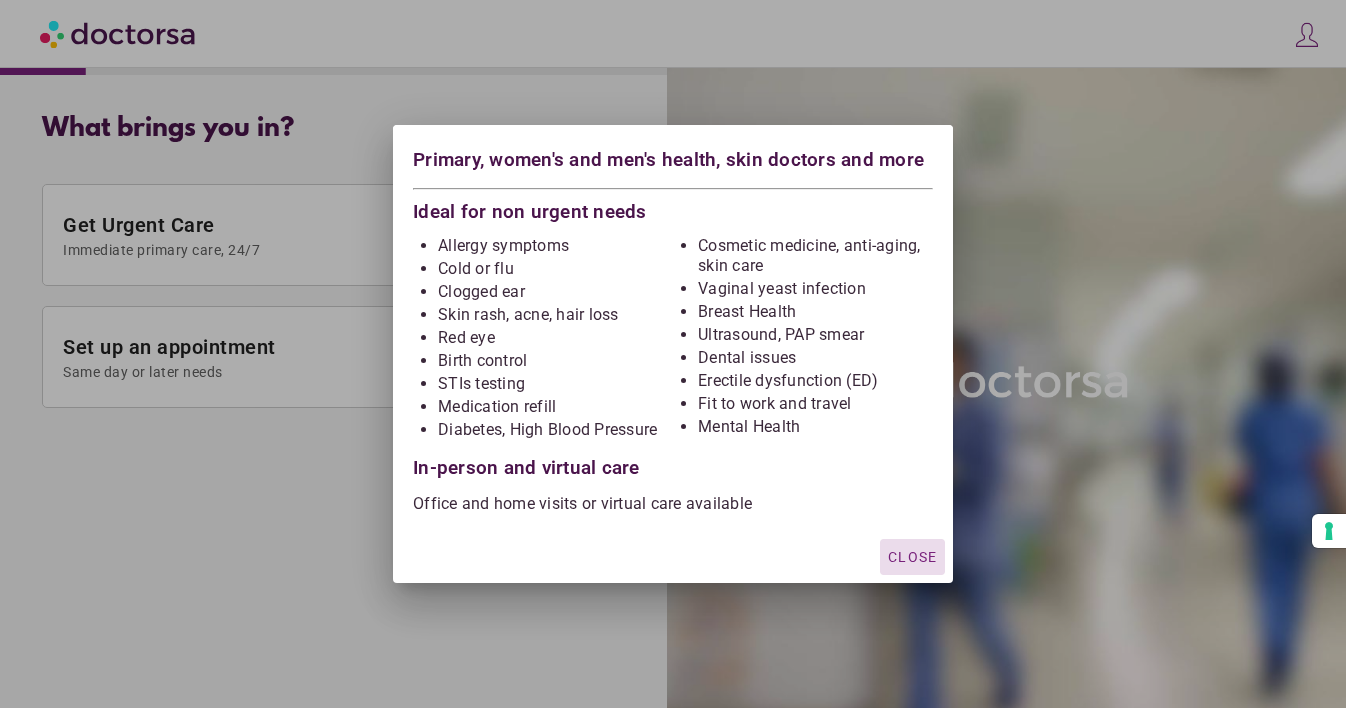 click at bounding box center [912, 557] 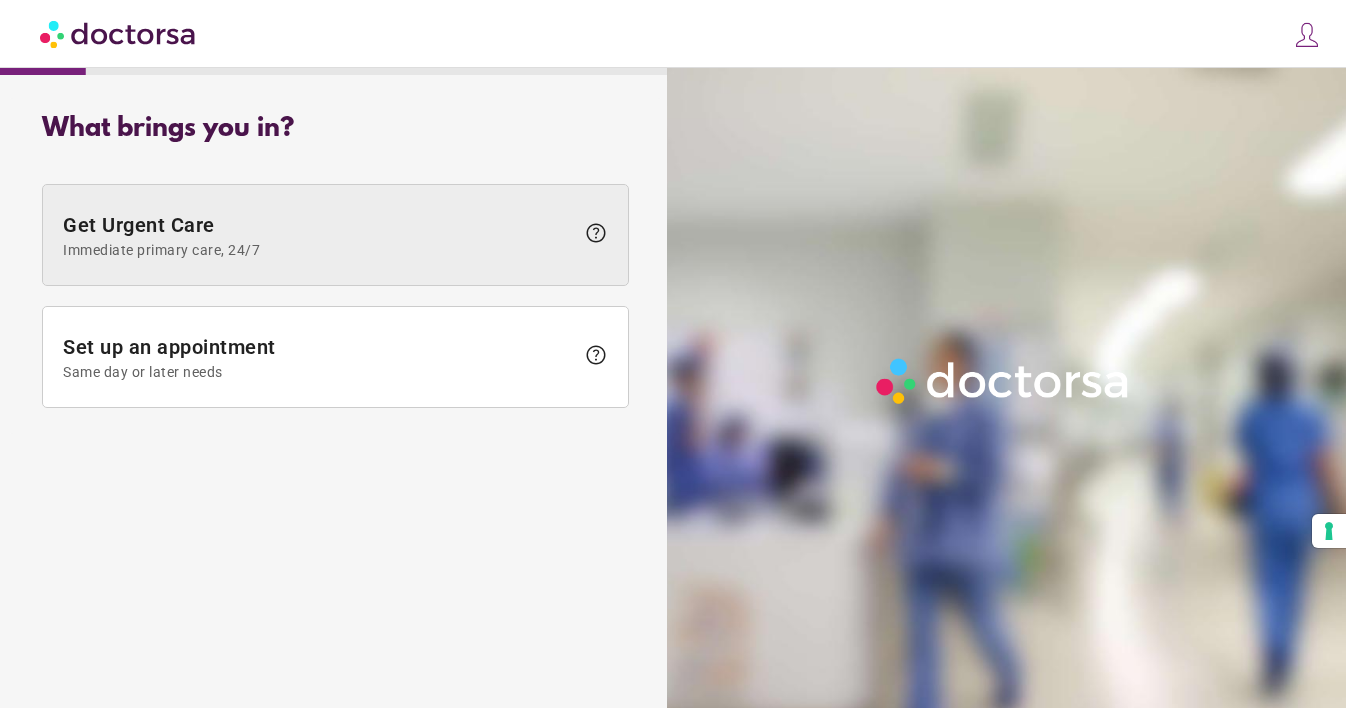 click on "help" at bounding box center [596, 233] 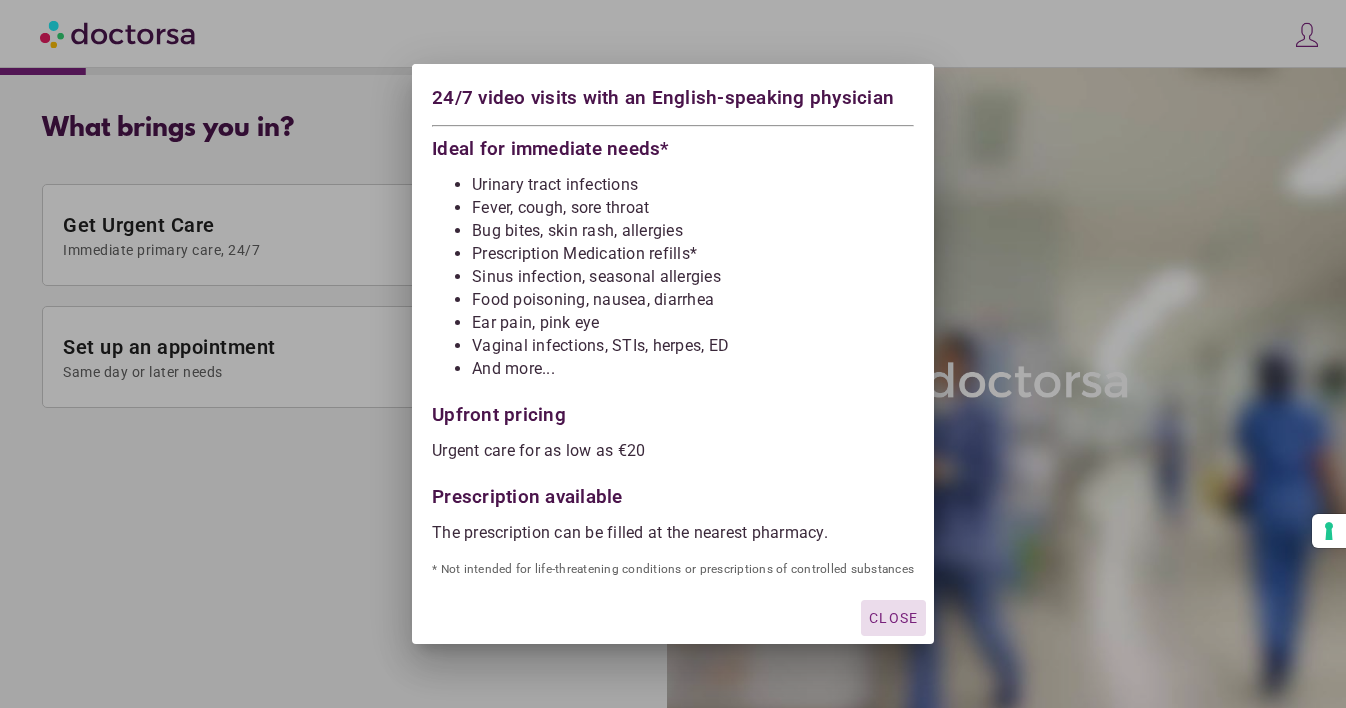 click at bounding box center (893, 618) 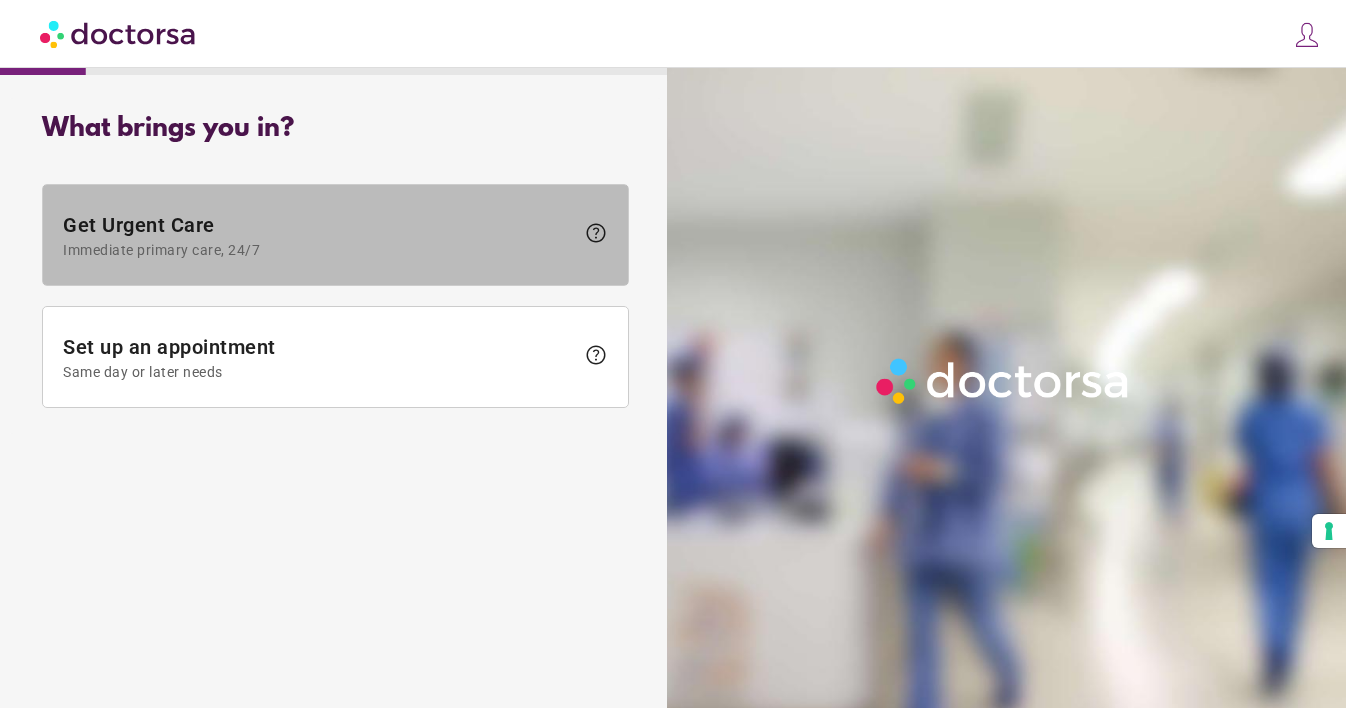 click at bounding box center (335, 235) 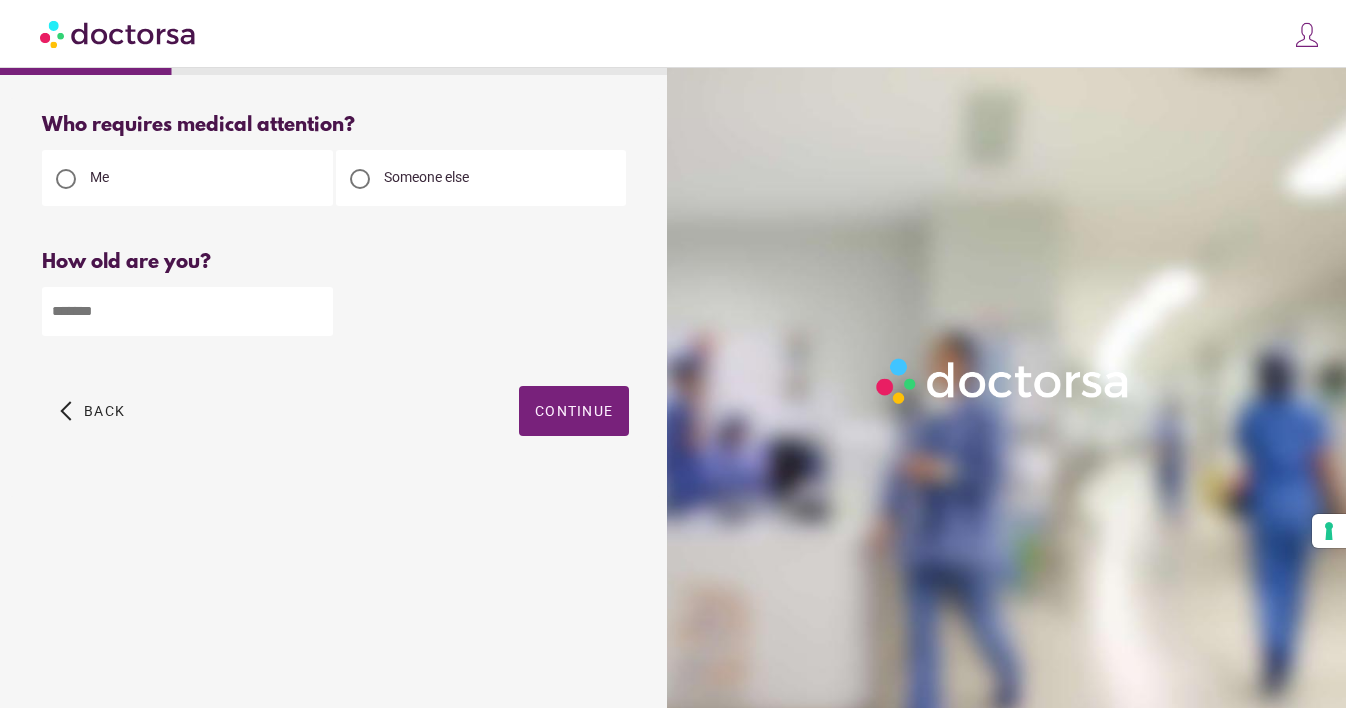 click at bounding box center [187, 311] 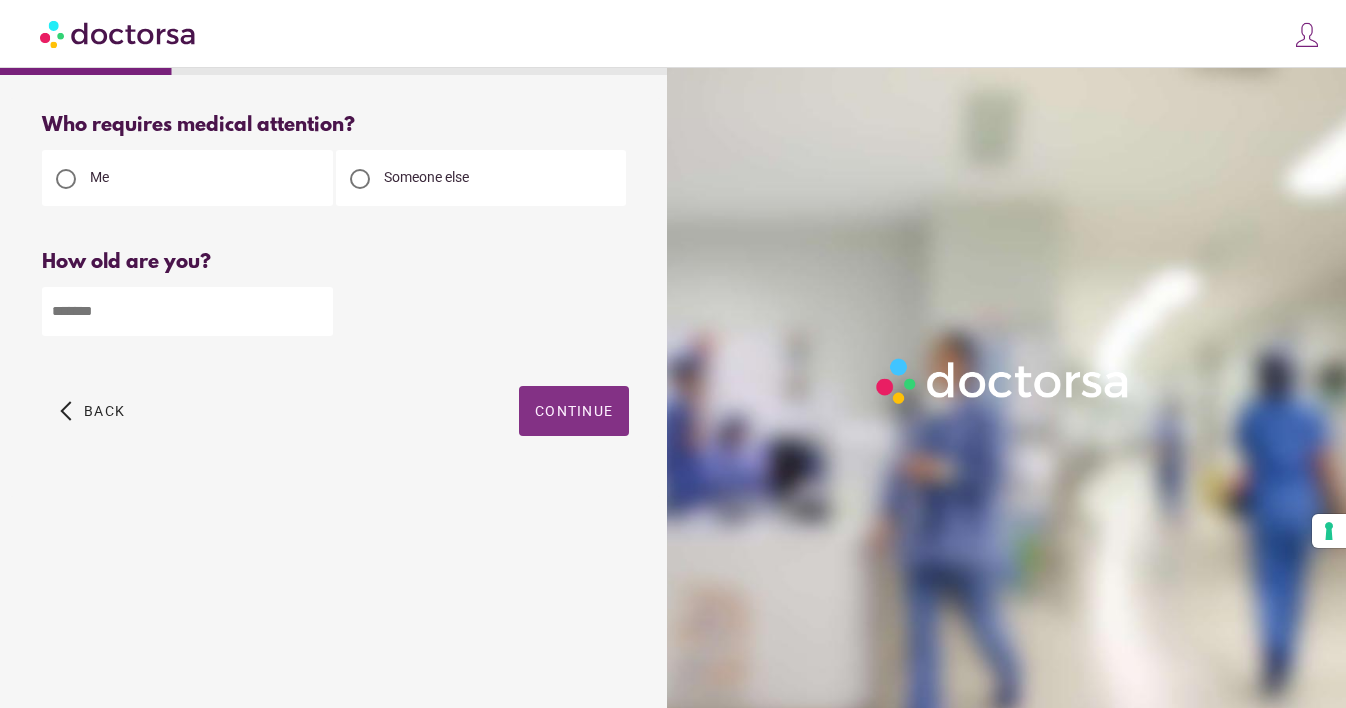 type on "**" 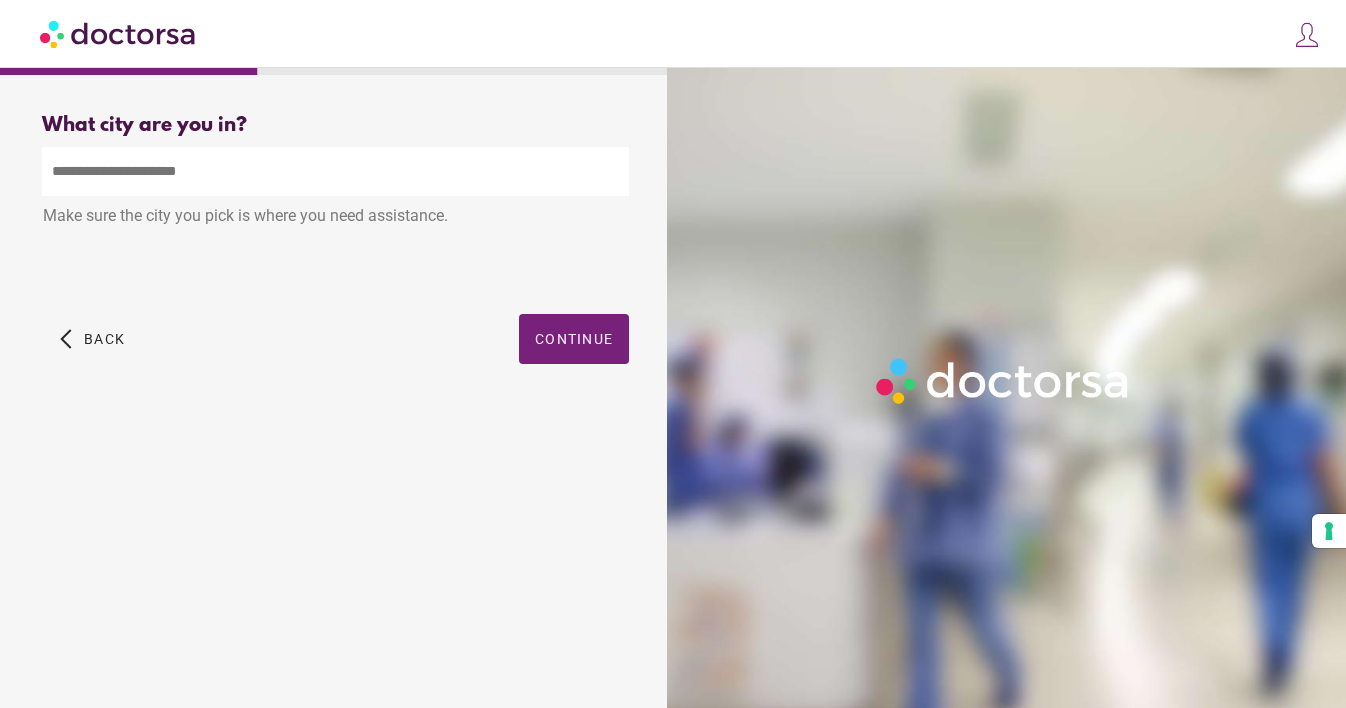 click at bounding box center (335, 171) 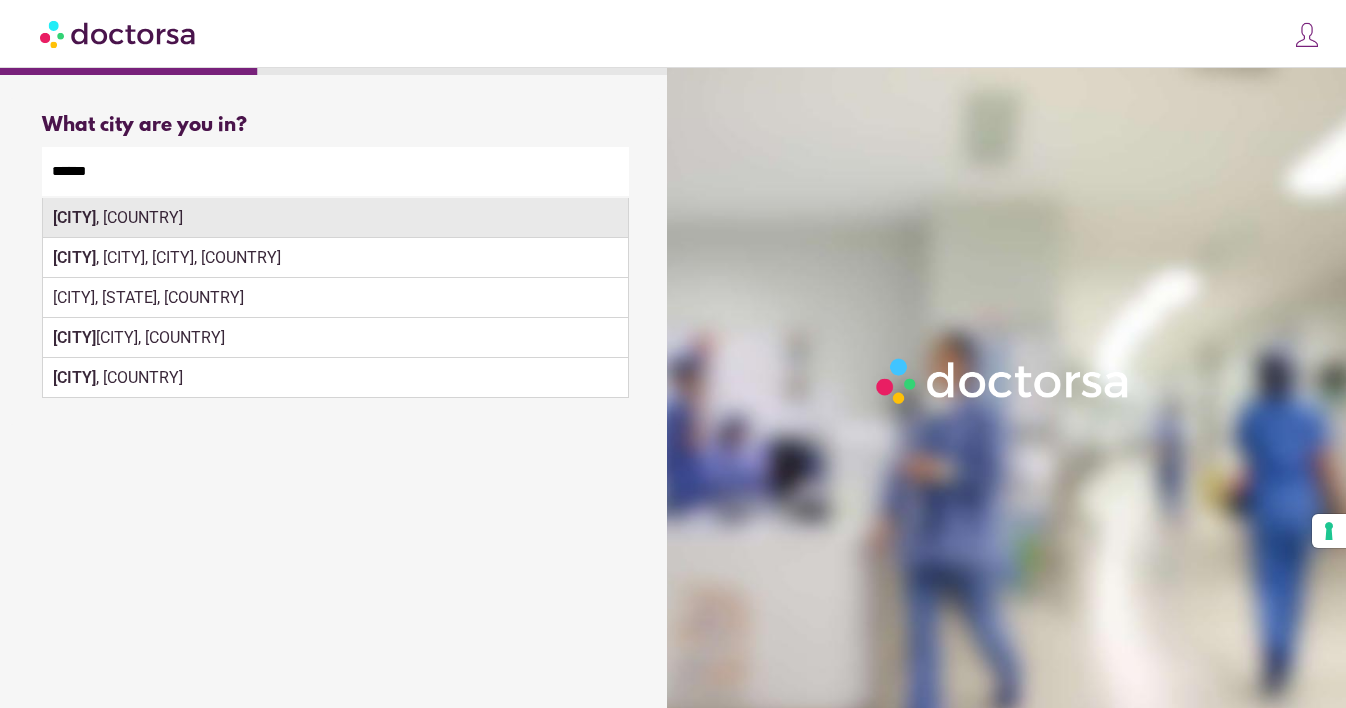 click on "Almada , Portugal" at bounding box center [335, 218] 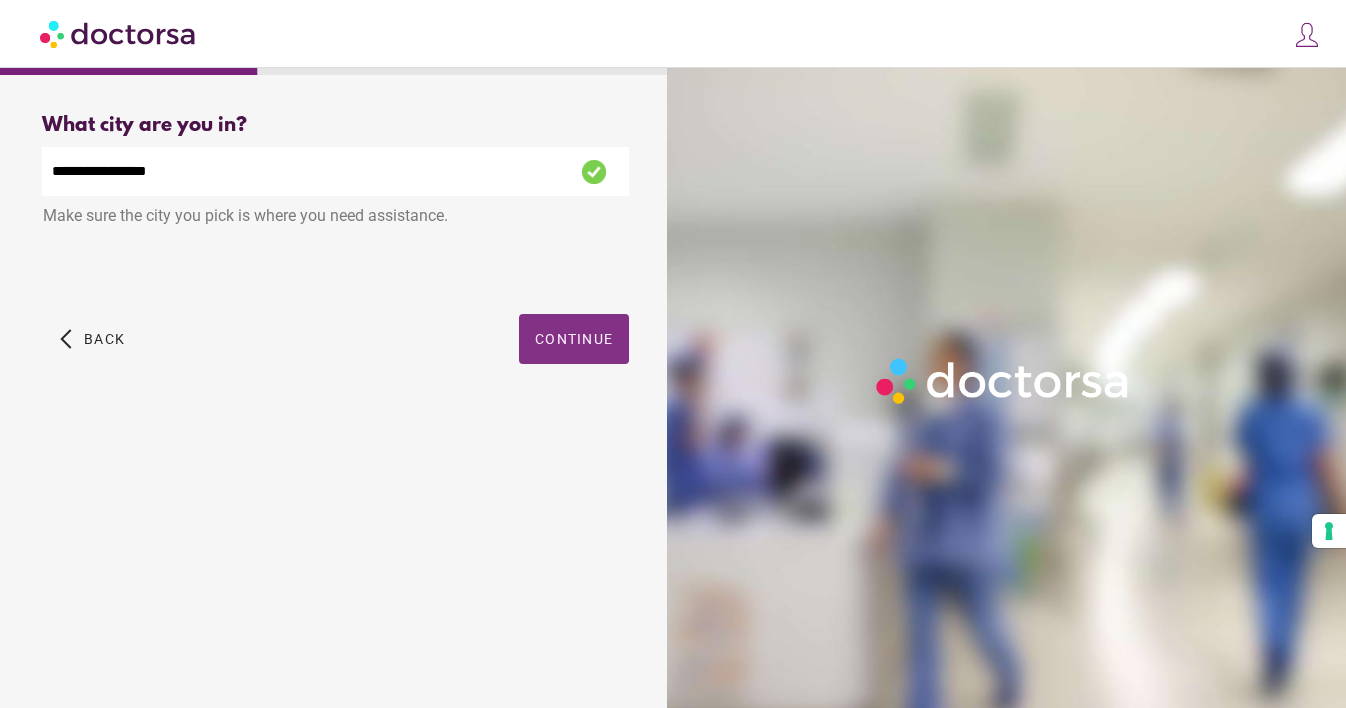 click on "Continue" at bounding box center [574, 339] 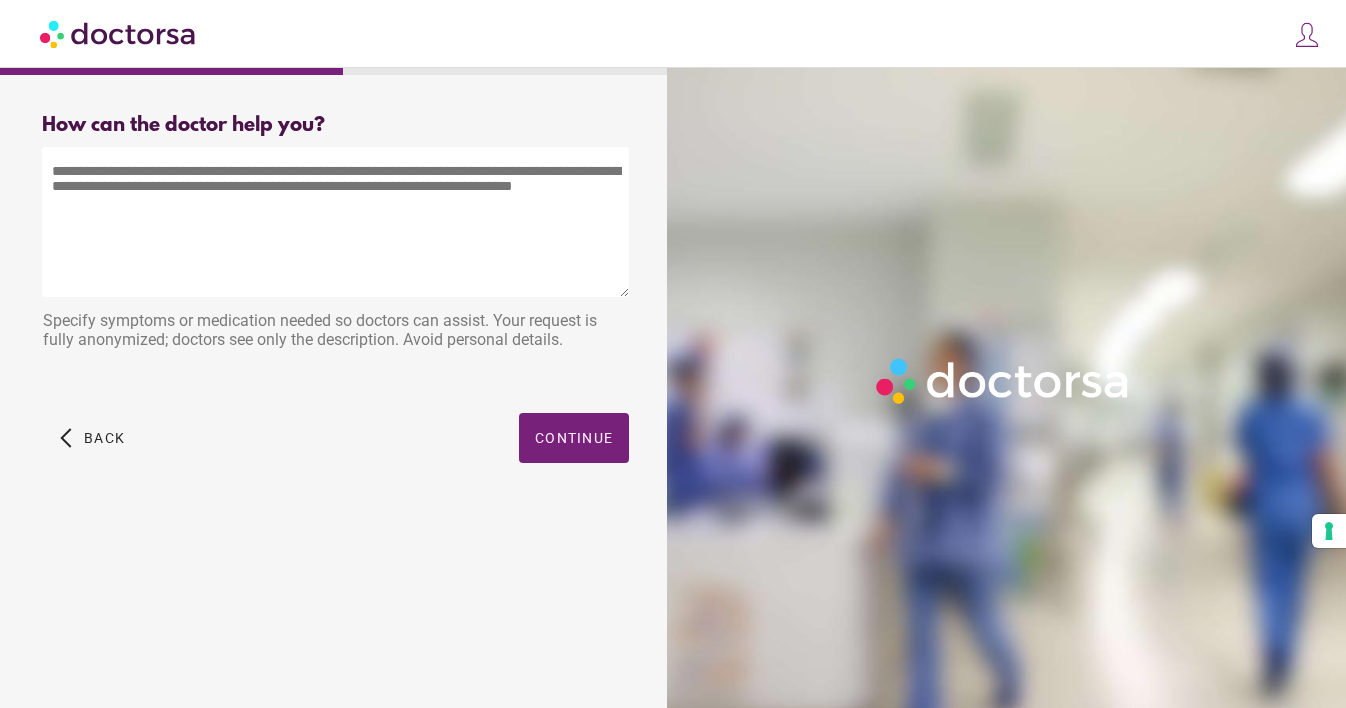 click at bounding box center [335, 222] 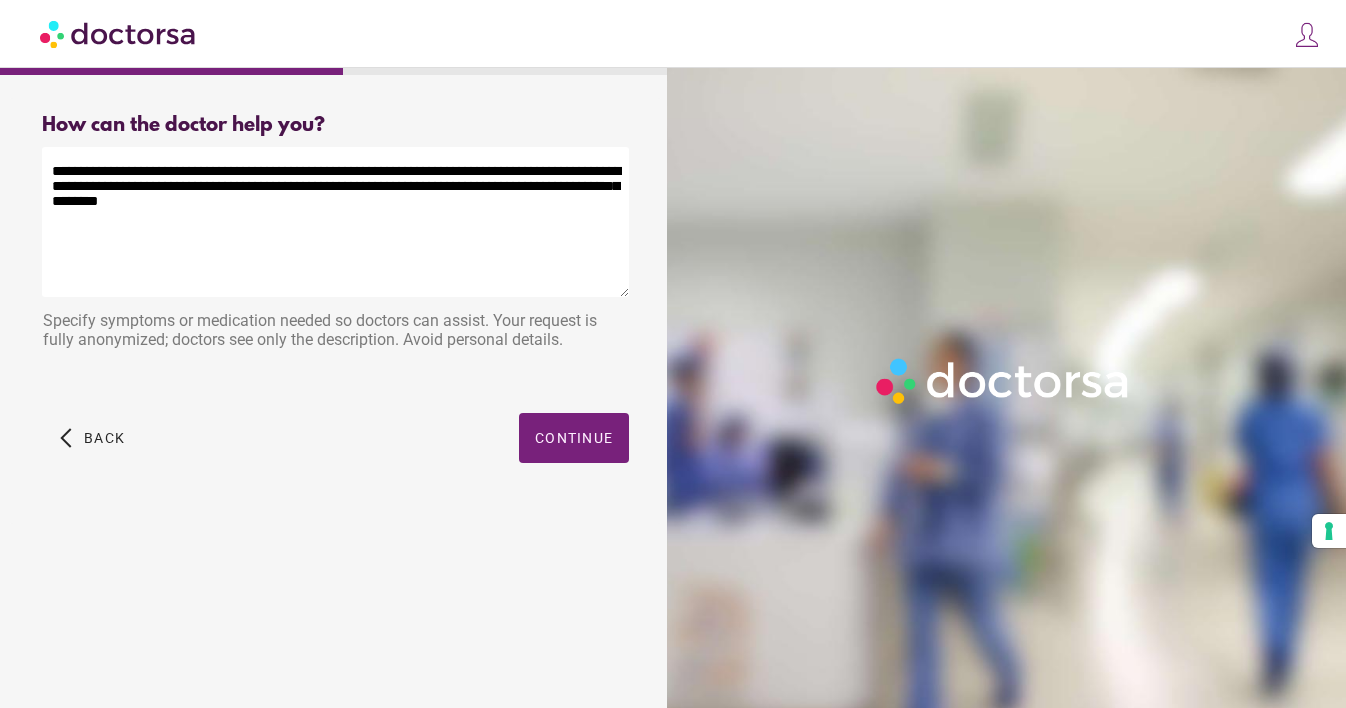click on "**********" at bounding box center [335, 222] 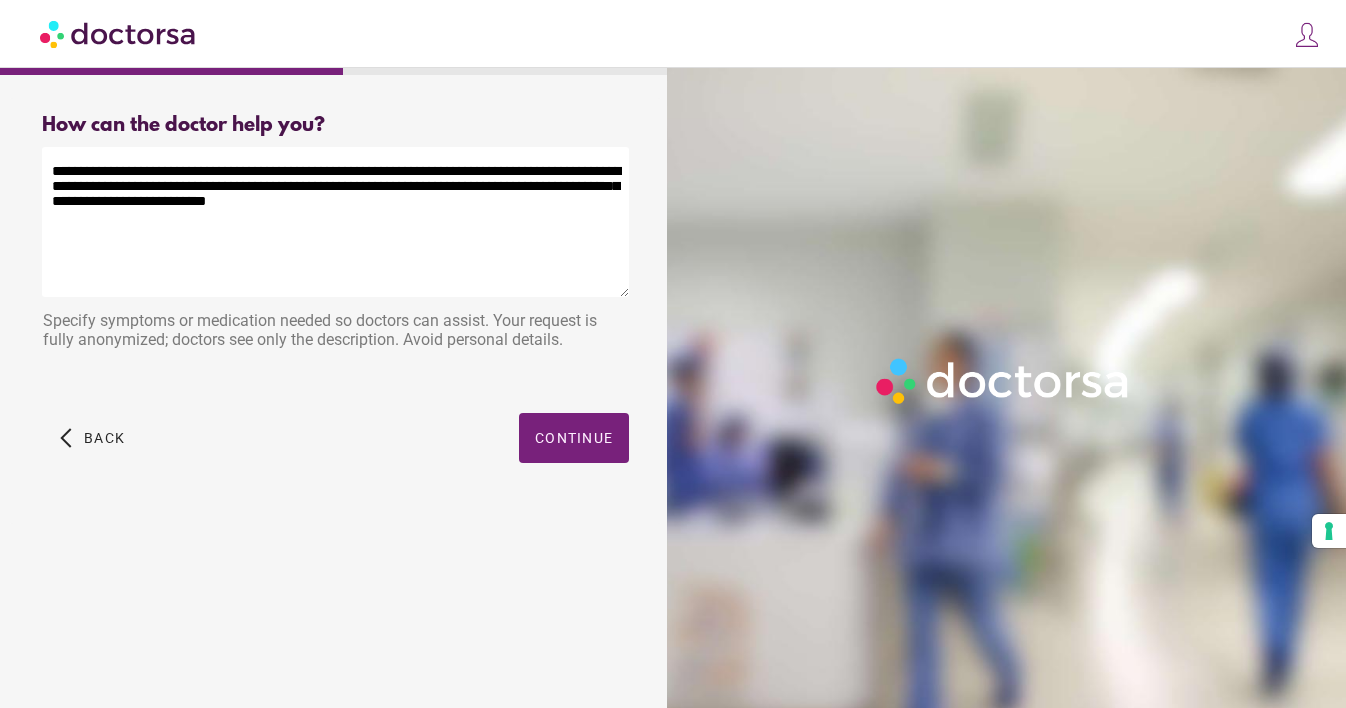 click on "**********" at bounding box center (335, 222) 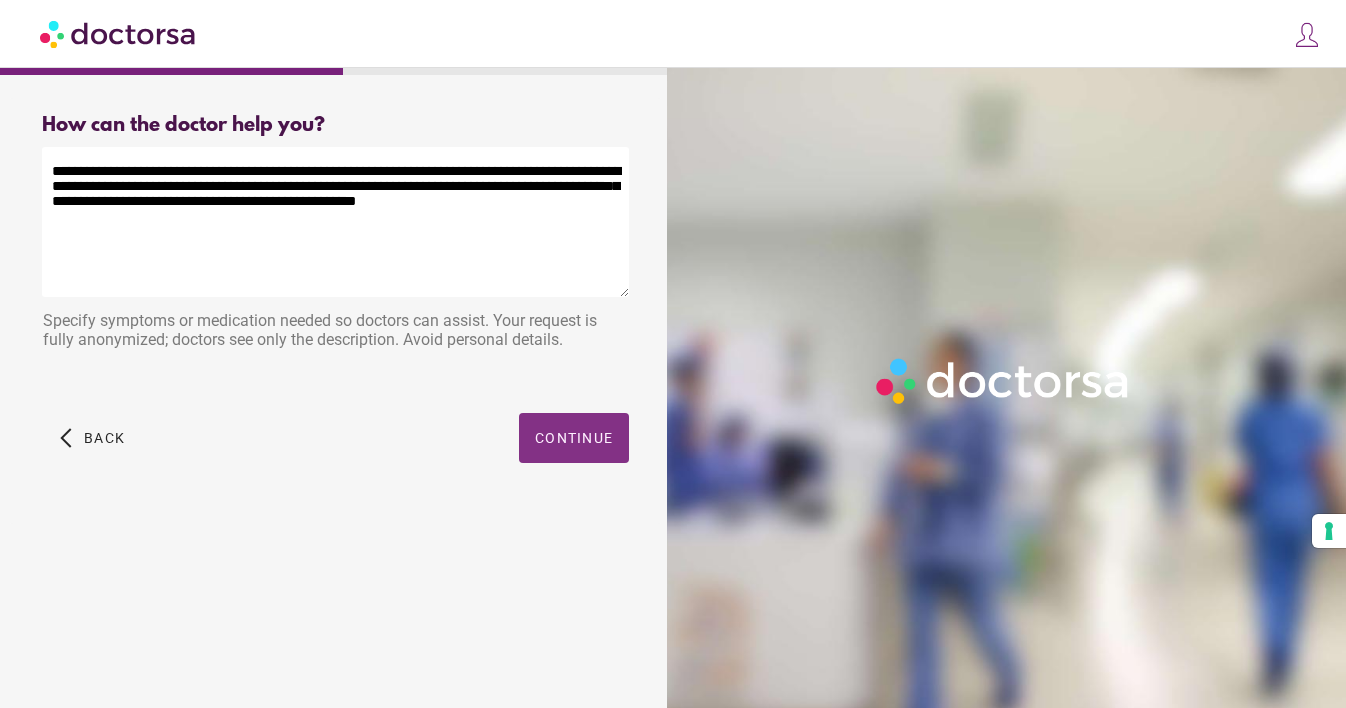 type on "**********" 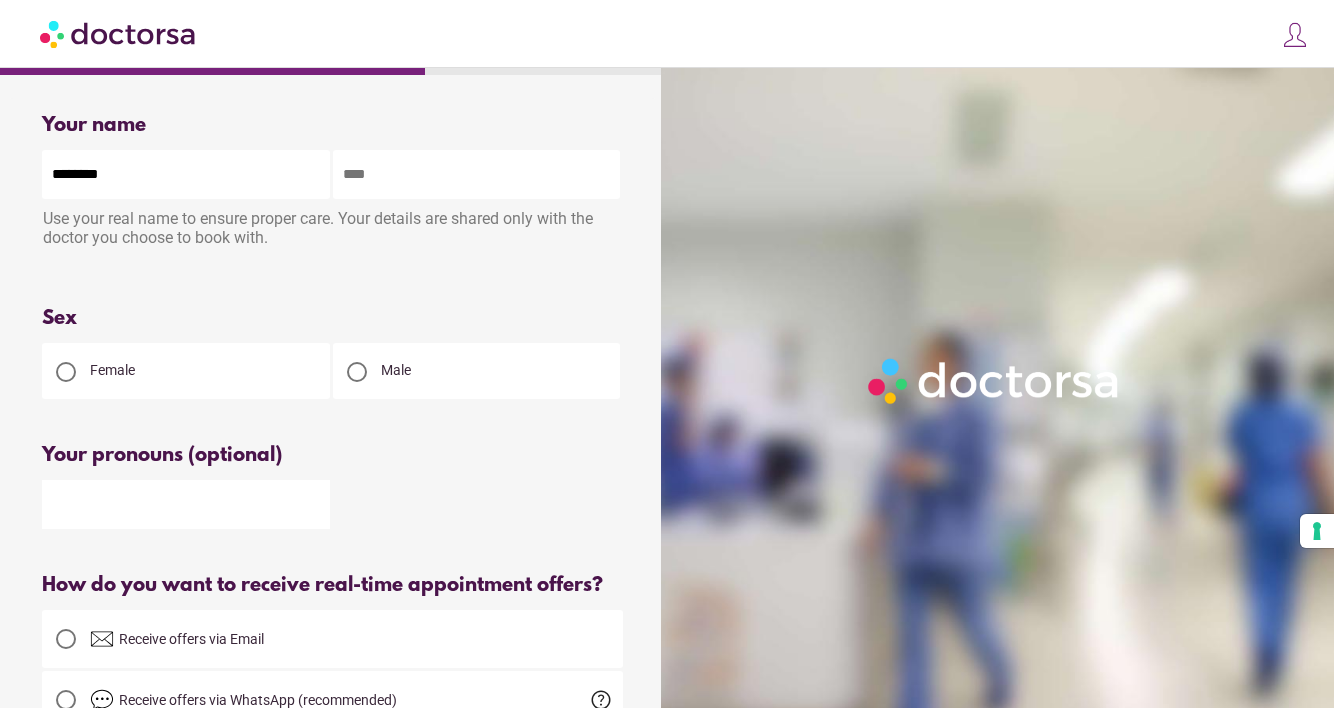 type on "********" 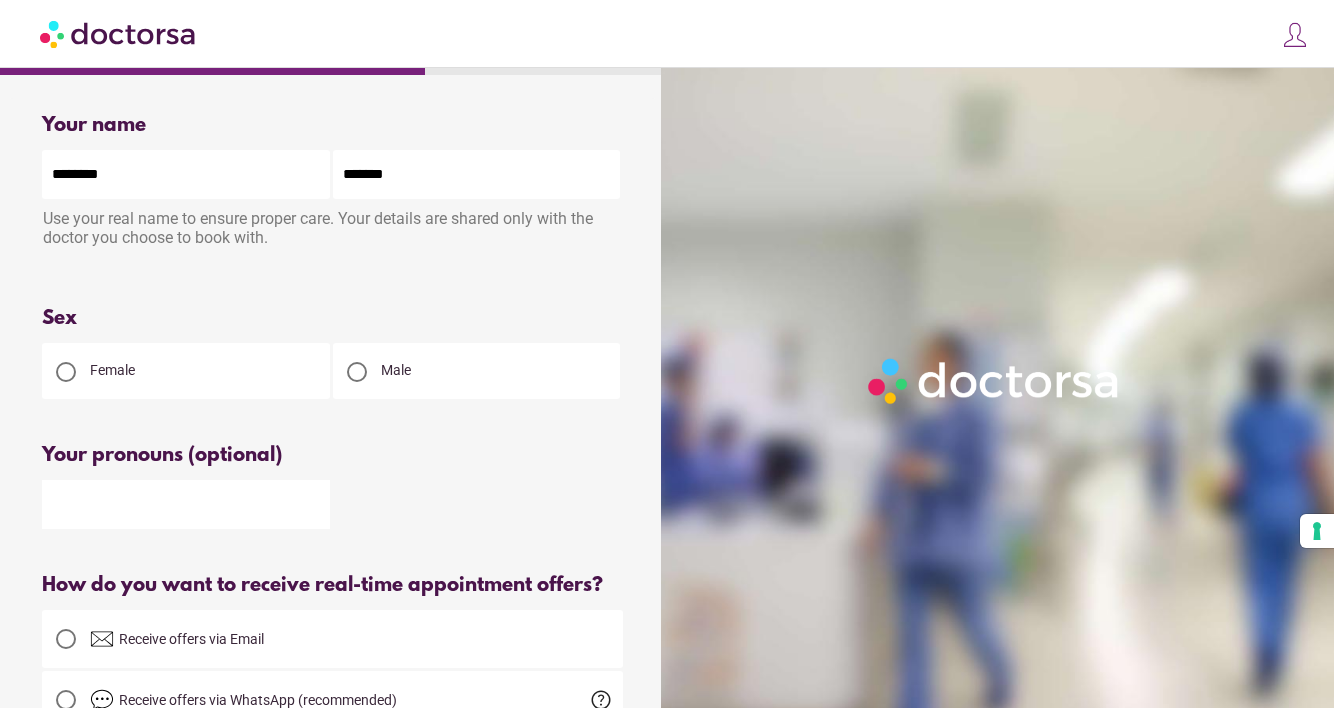 type on "*******" 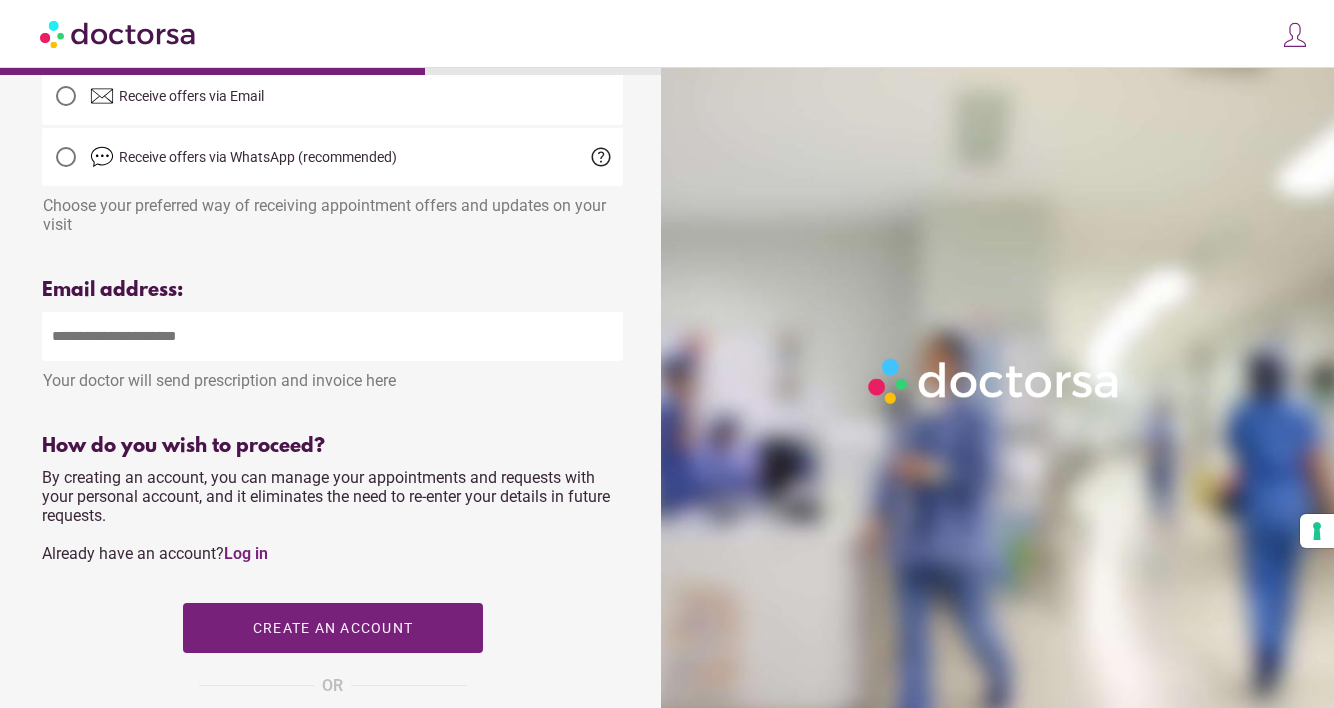 scroll, scrollTop: 565, scrollLeft: 0, axis: vertical 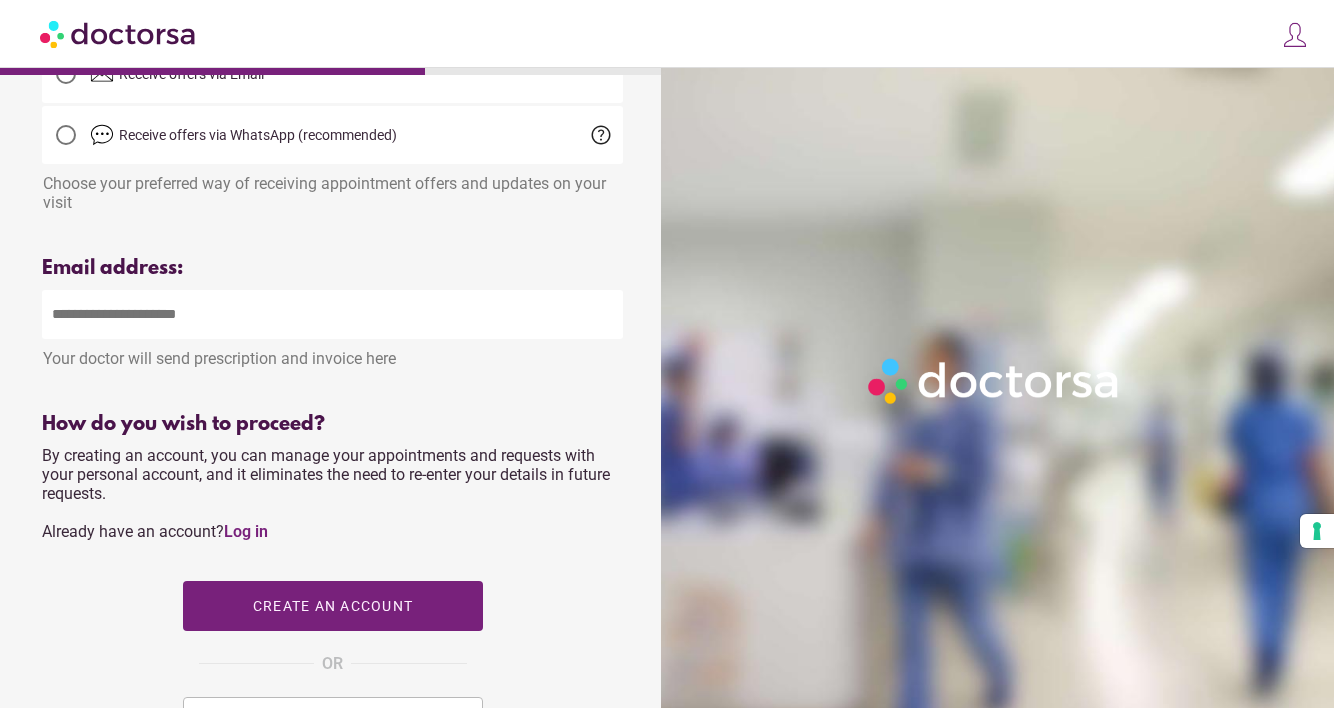 type on "**********" 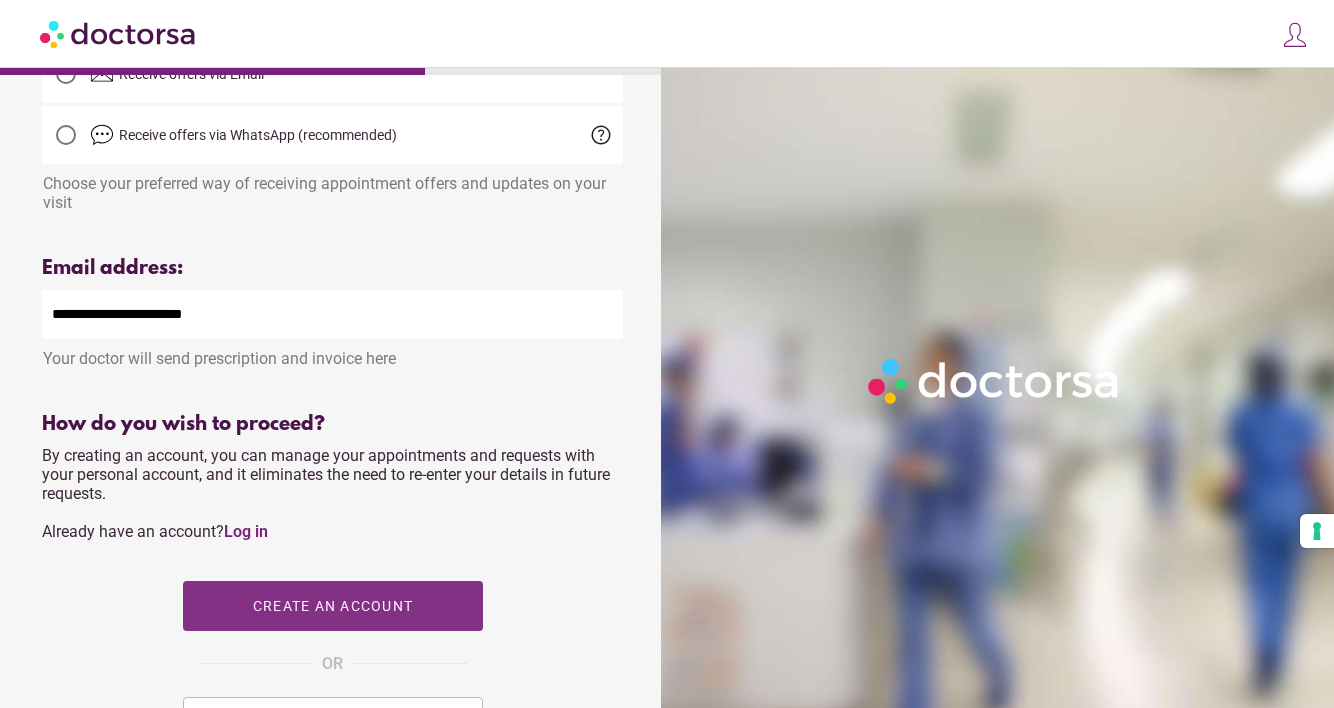 click at bounding box center [333, 606] 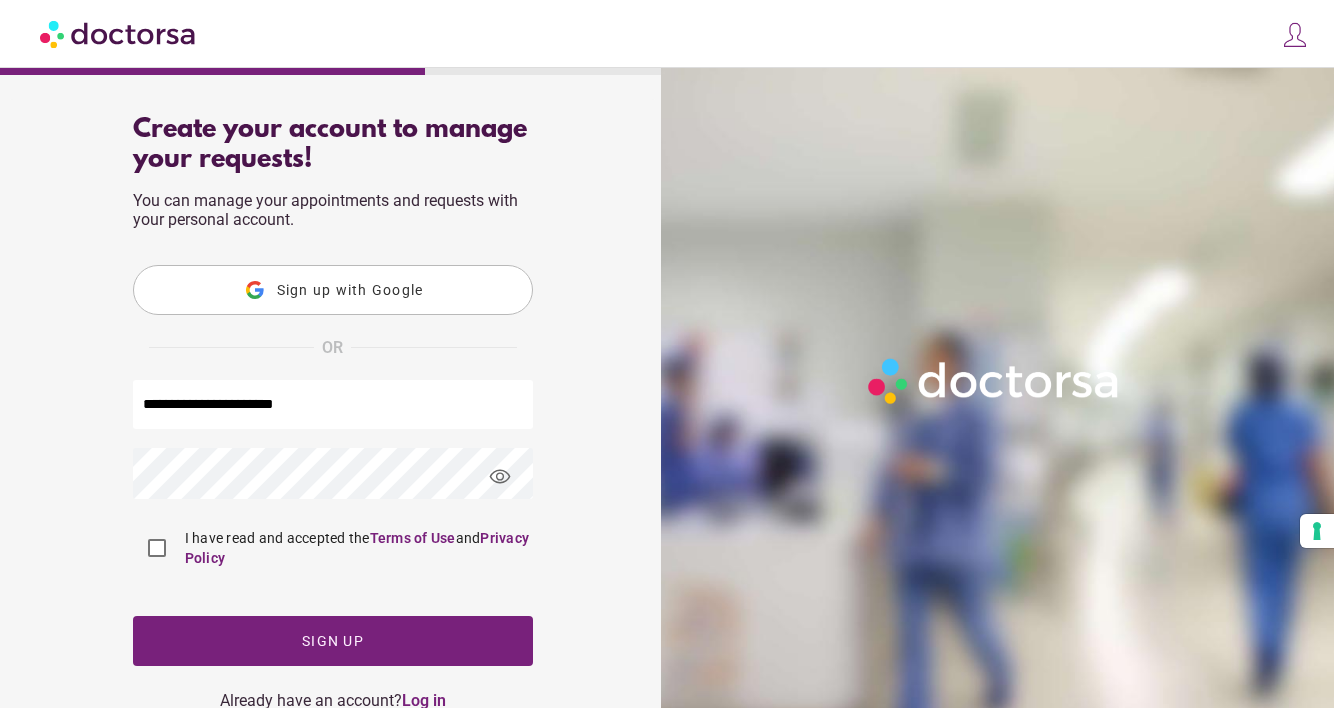 scroll, scrollTop: 48, scrollLeft: 0, axis: vertical 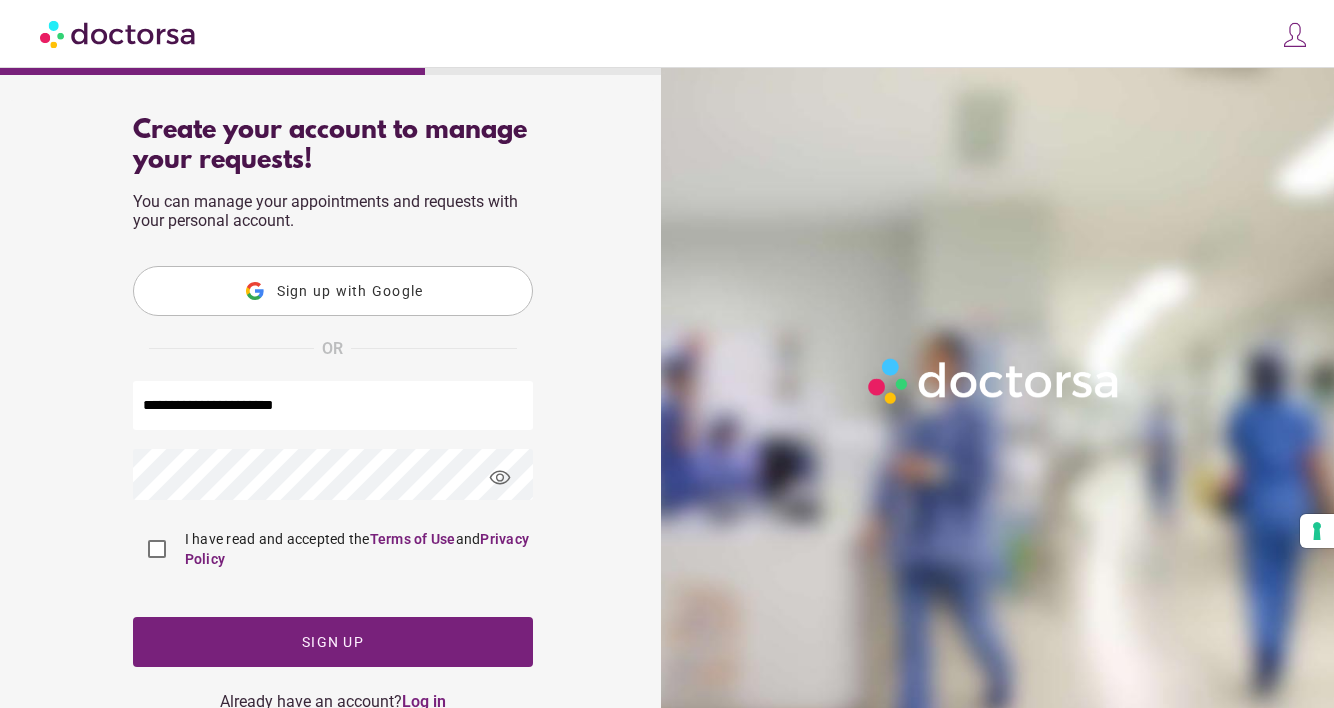 click on "**********" at bounding box center (333, 413) 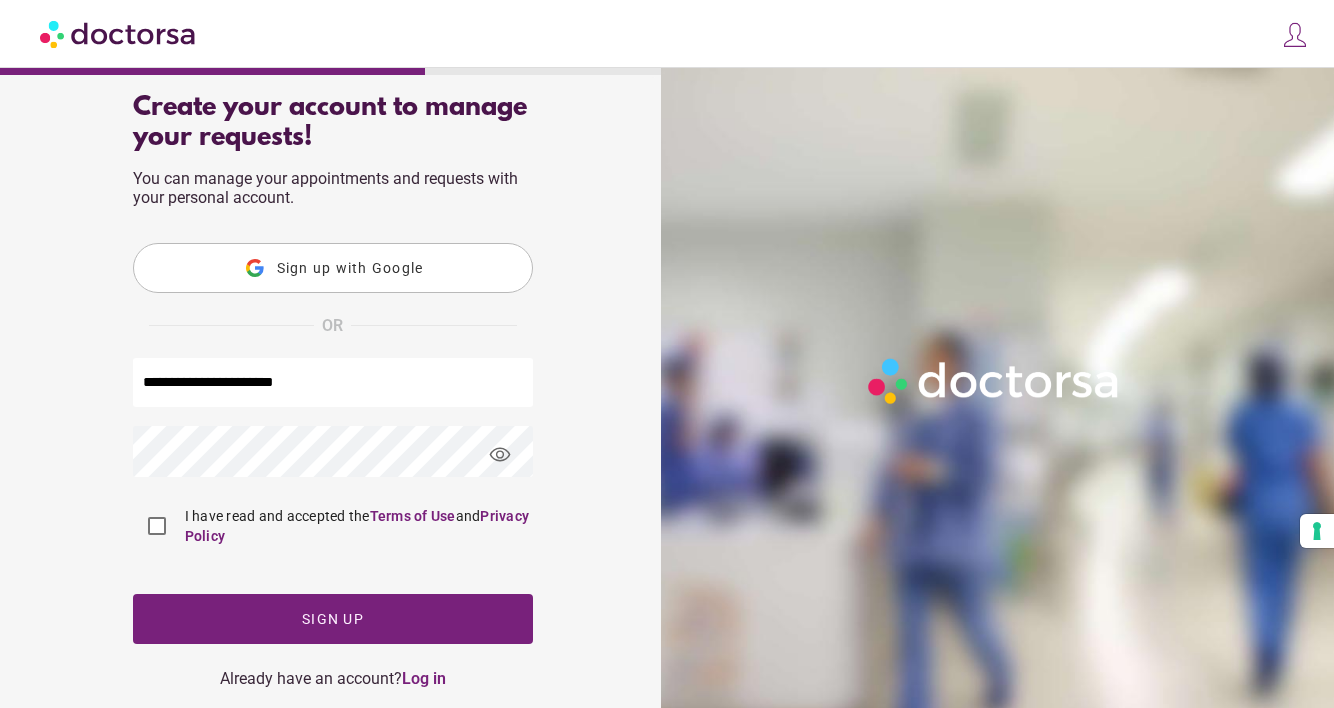scroll, scrollTop: 83, scrollLeft: 0, axis: vertical 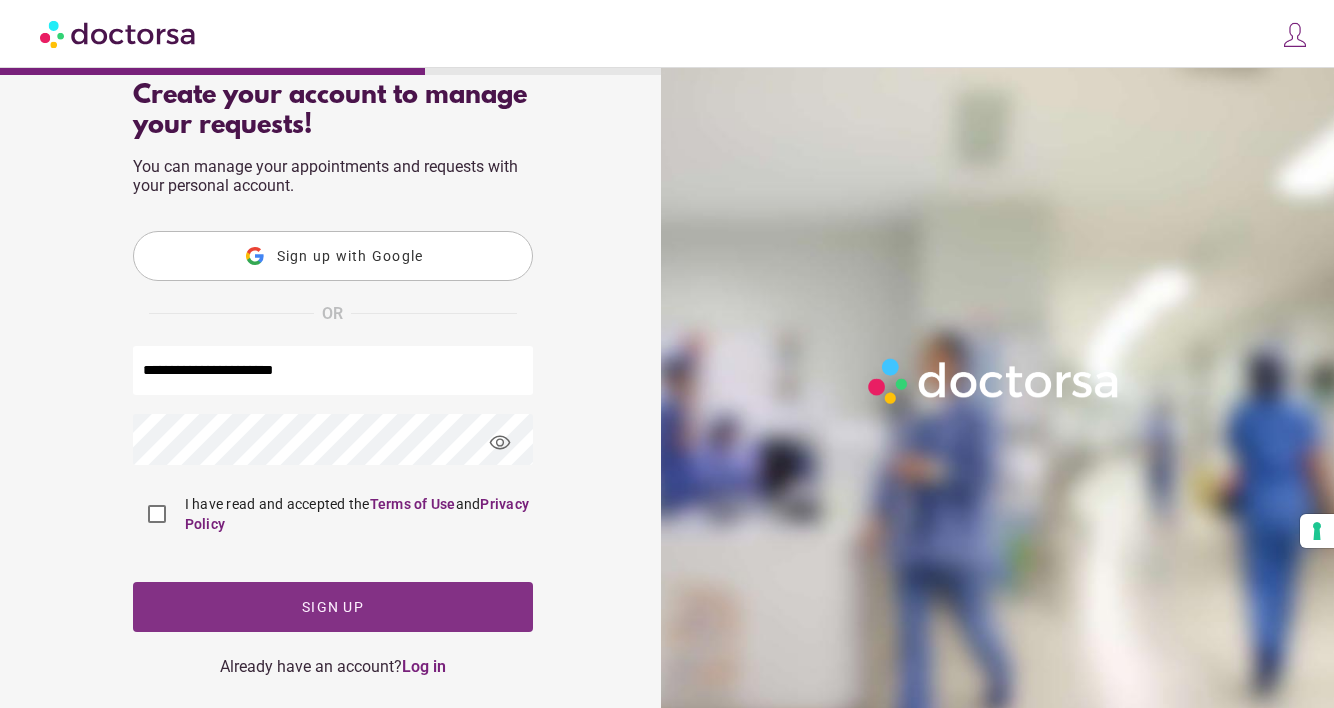 click at bounding box center (333, 607) 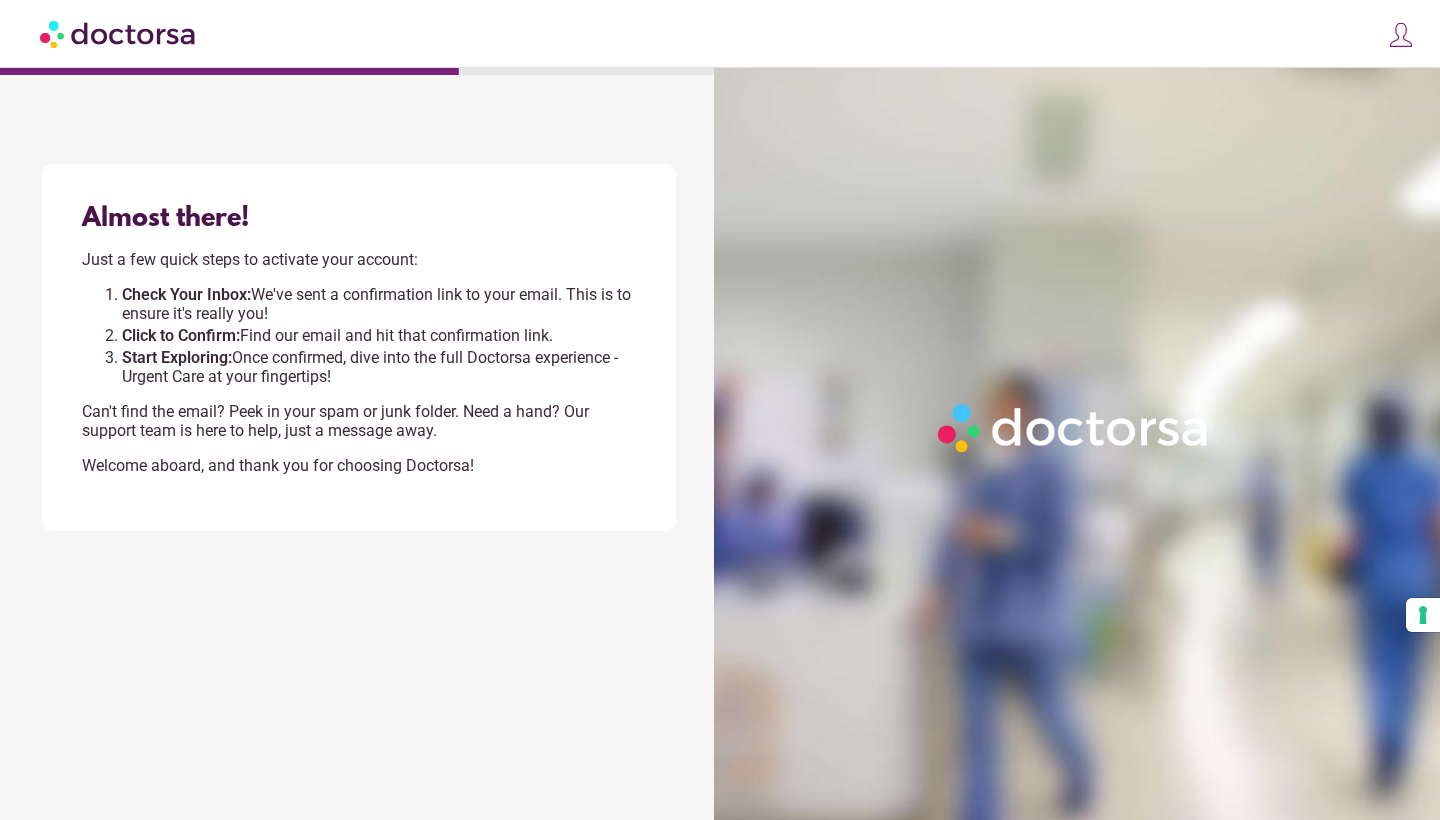 scroll, scrollTop: 0, scrollLeft: 0, axis: both 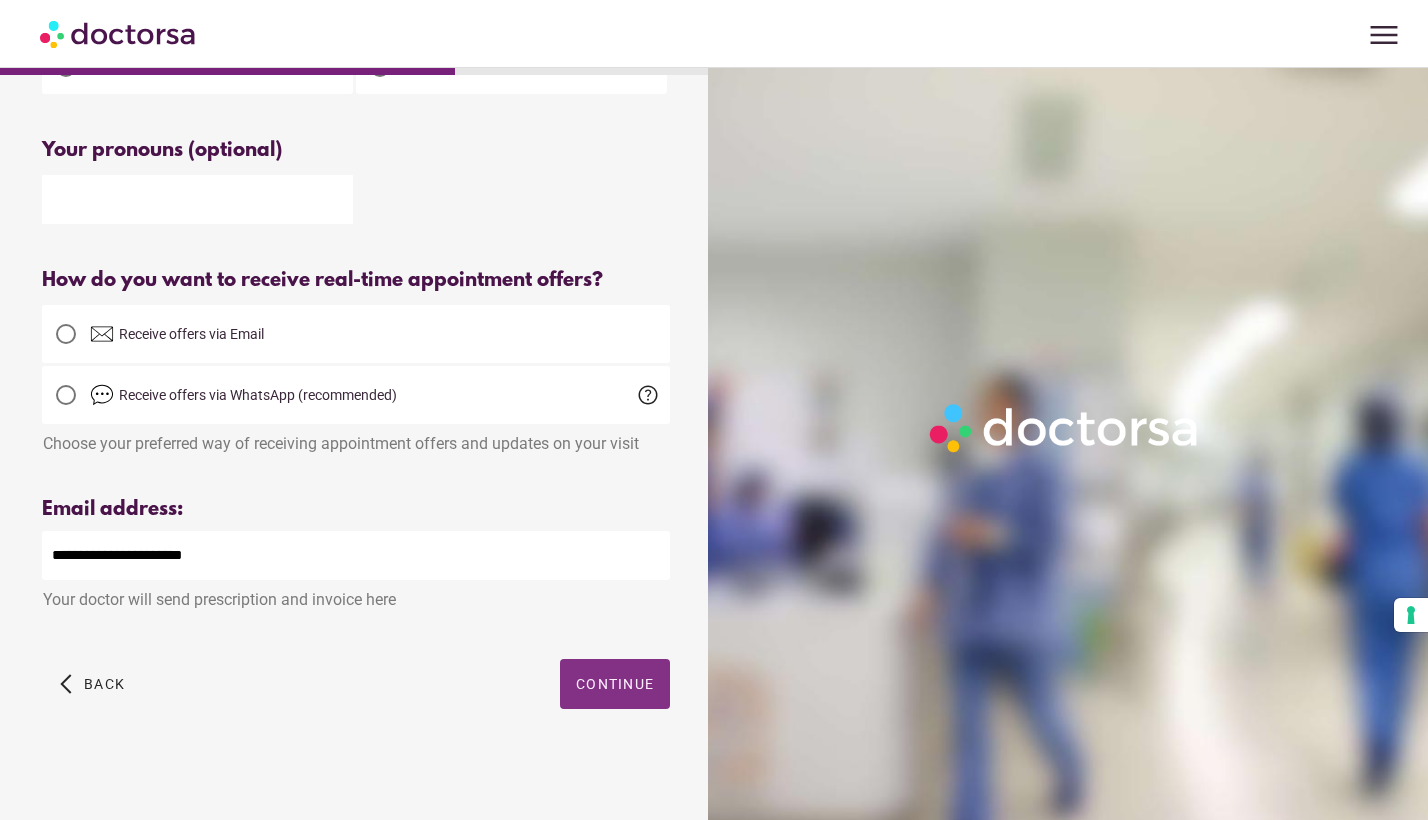 click at bounding box center (615, 684) 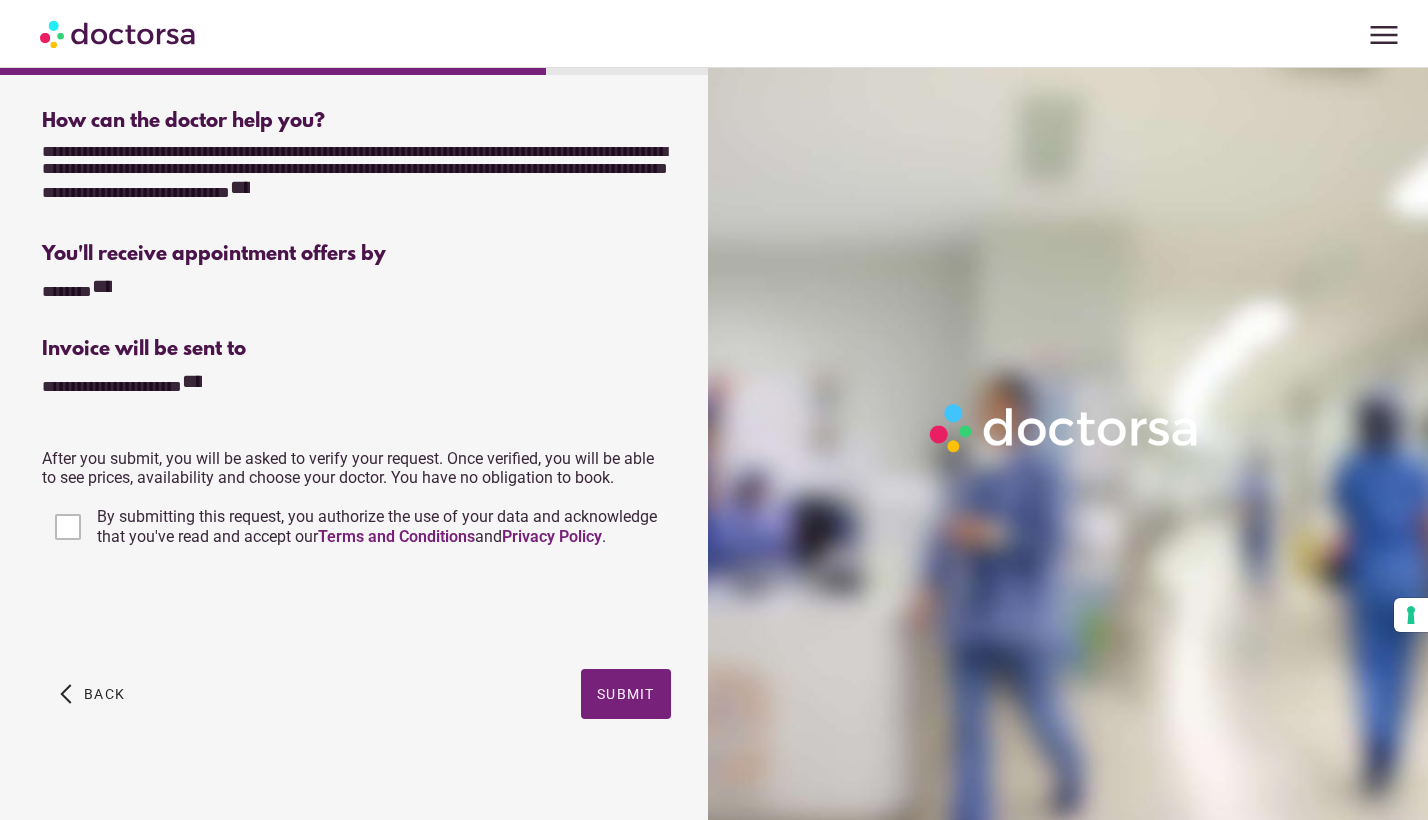 scroll, scrollTop: 356, scrollLeft: 0, axis: vertical 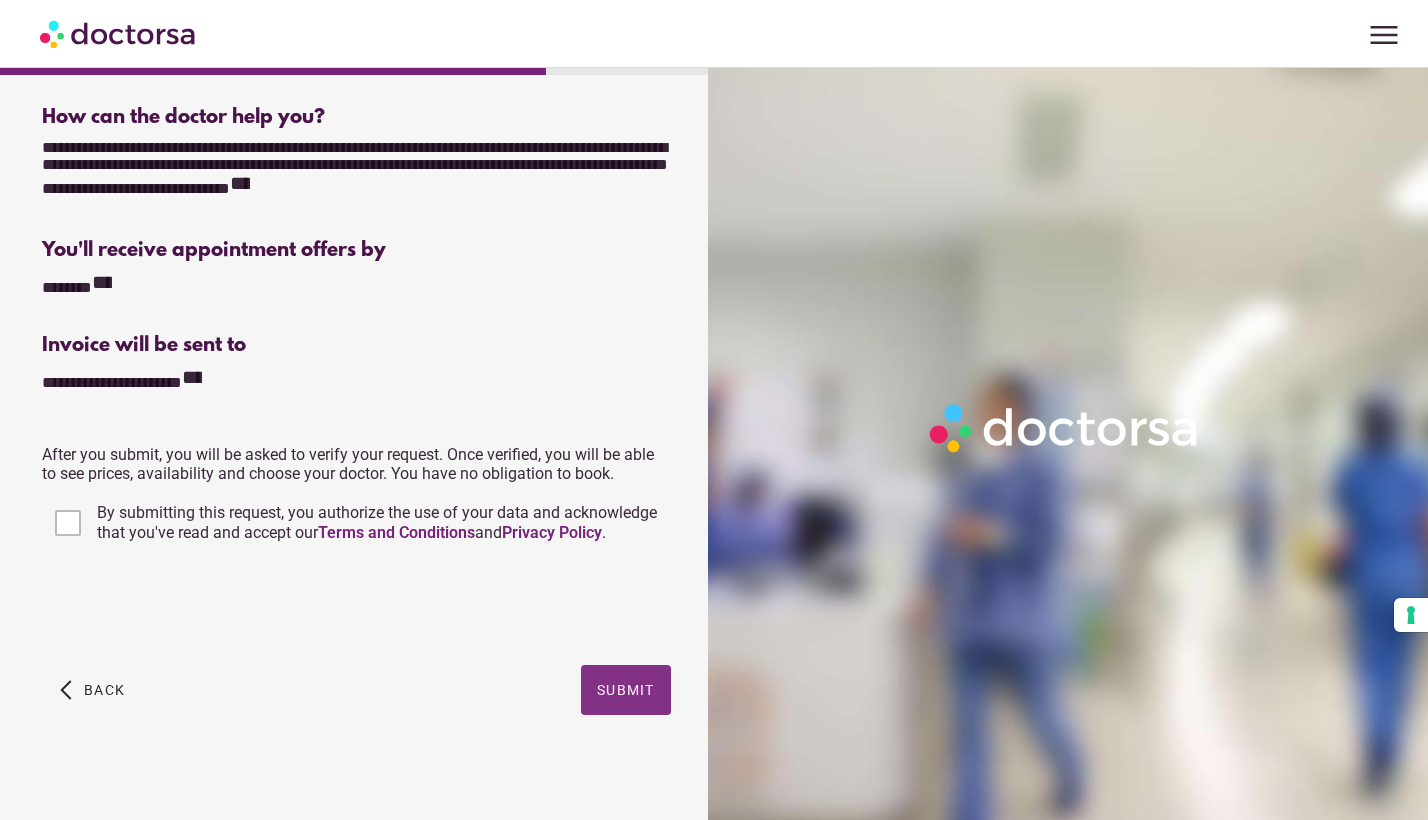 click at bounding box center [626, 690] 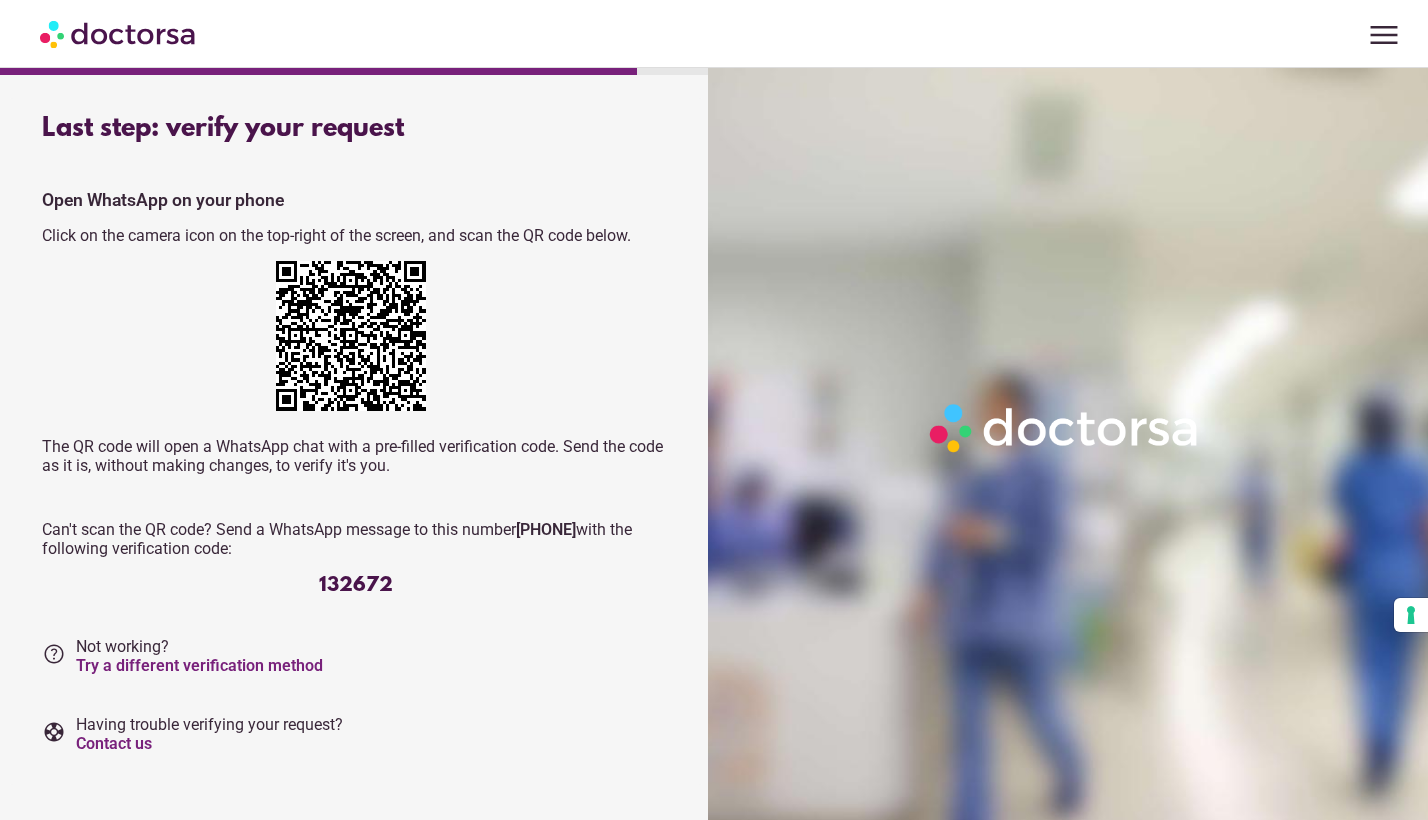 scroll, scrollTop: 0, scrollLeft: 0, axis: both 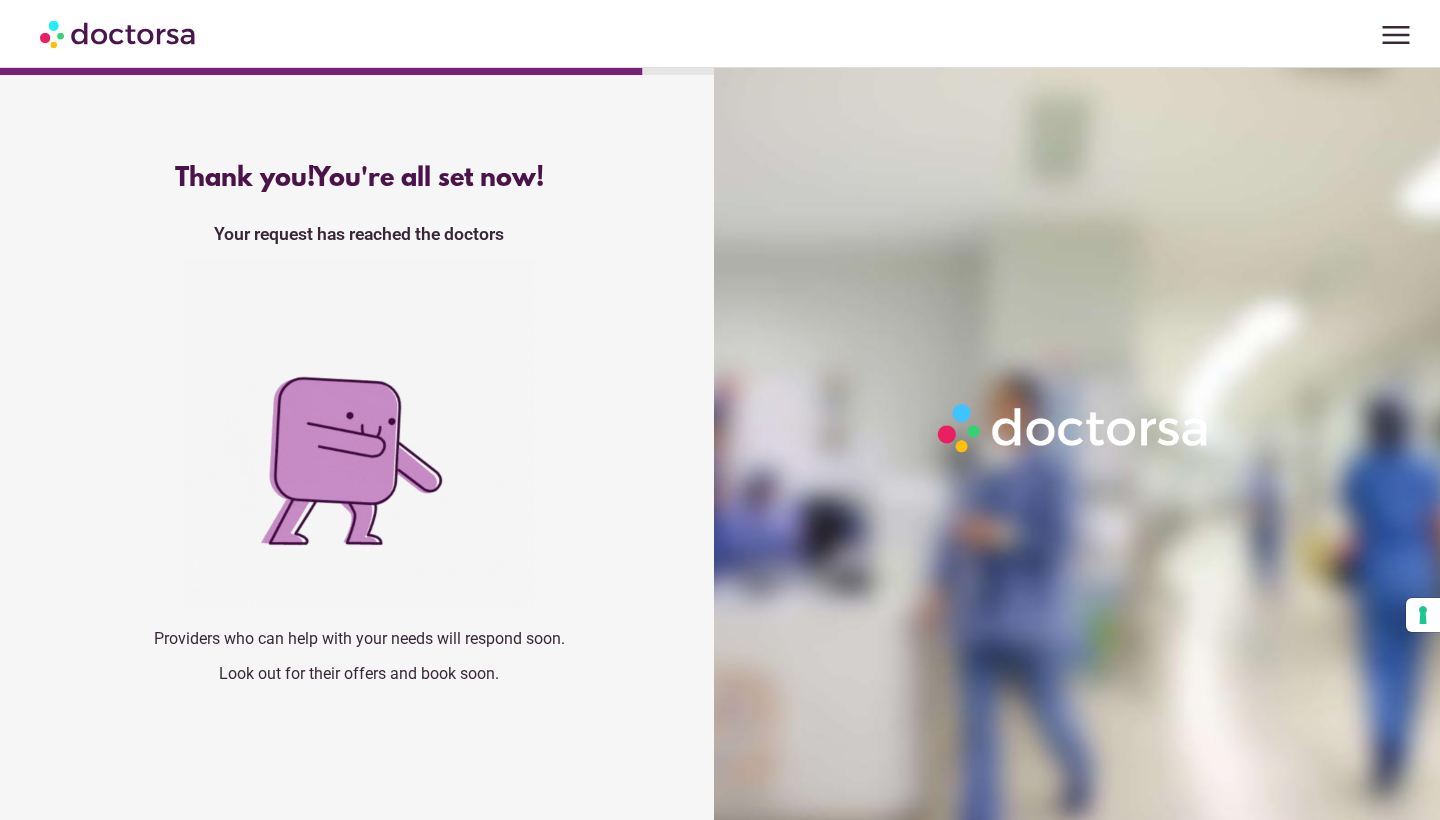 click on "menu" at bounding box center [1396, 35] 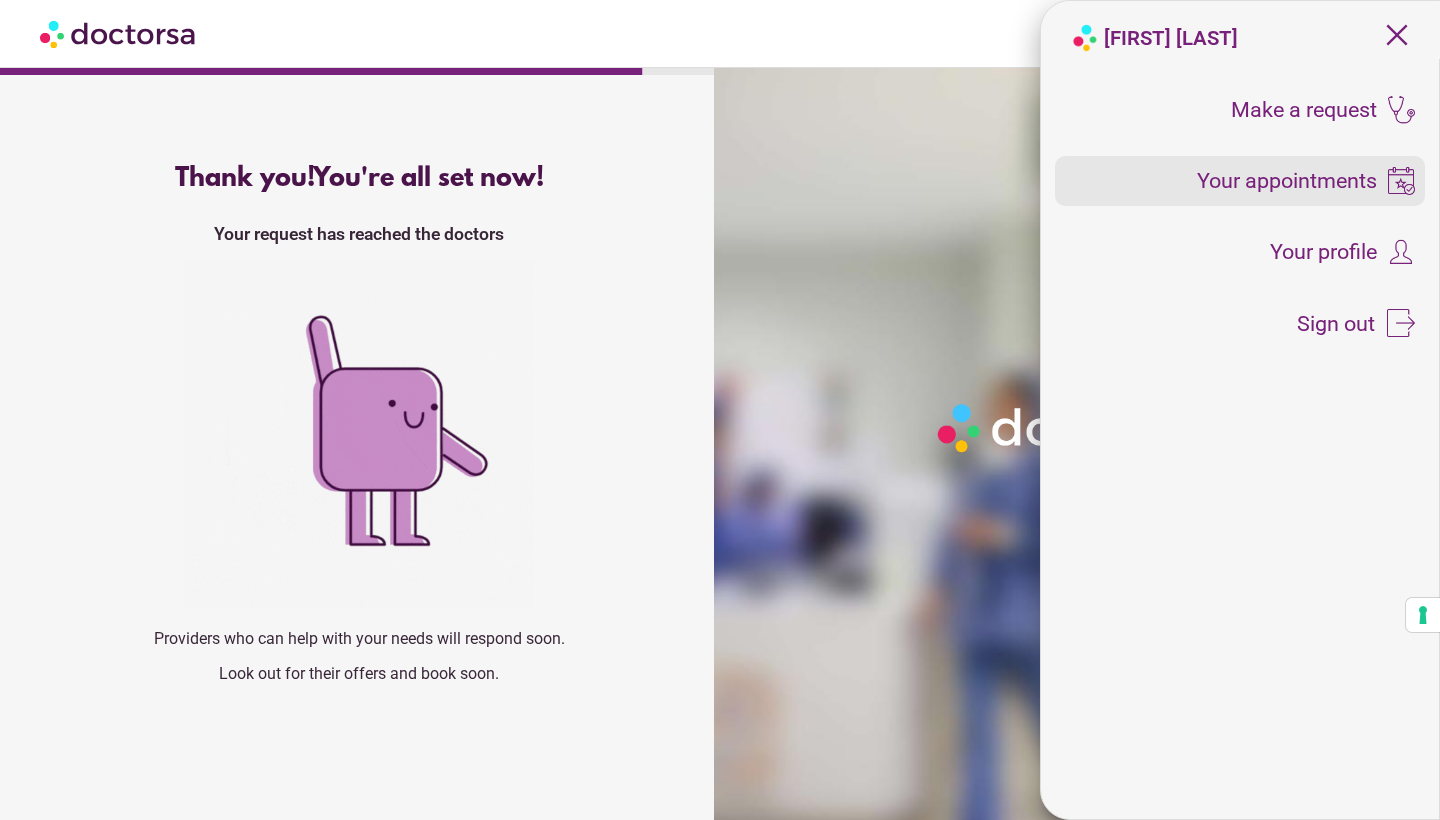 click on "Your appointments" at bounding box center [1287, 181] 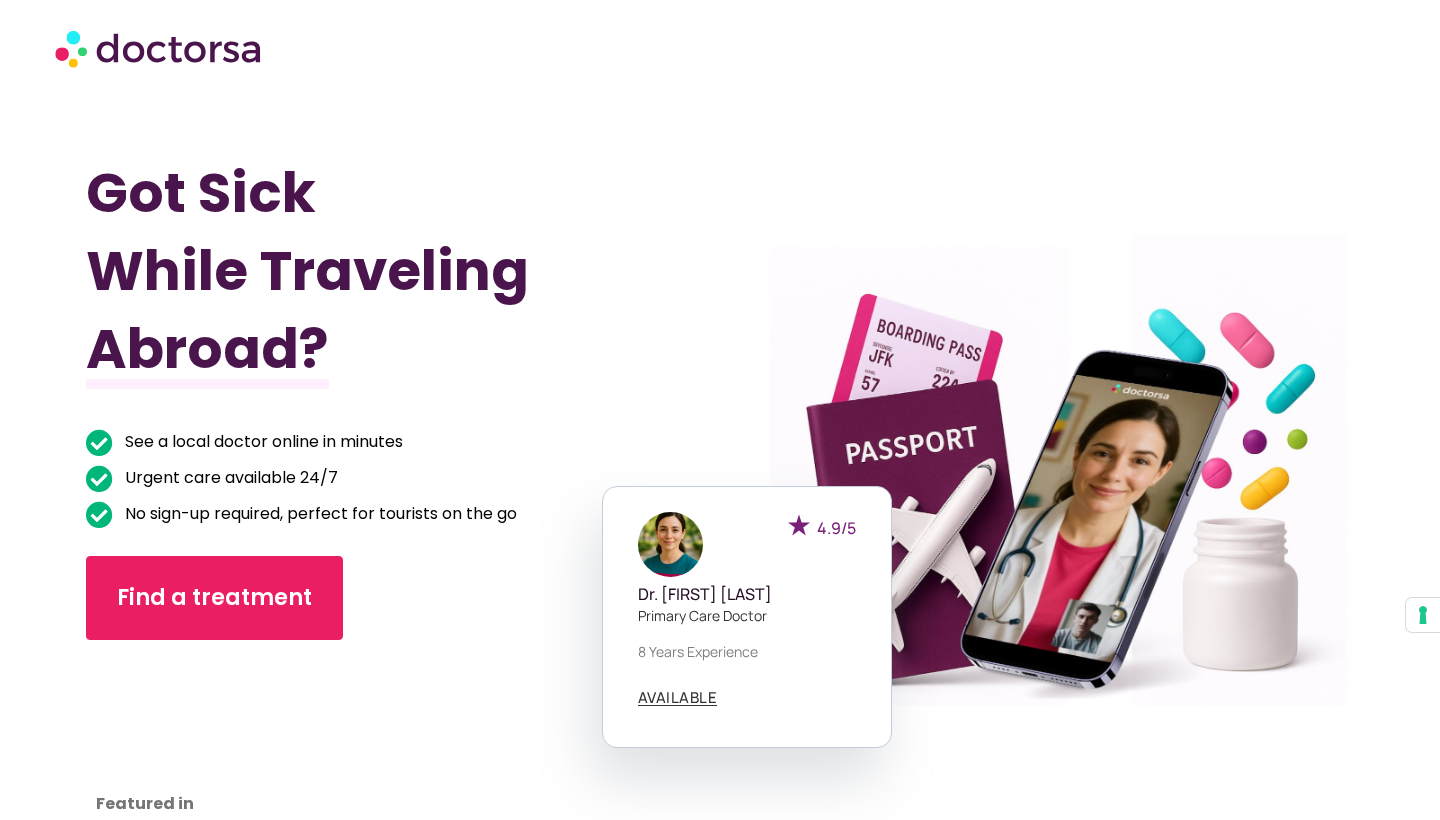 scroll, scrollTop: 0, scrollLeft: 0, axis: both 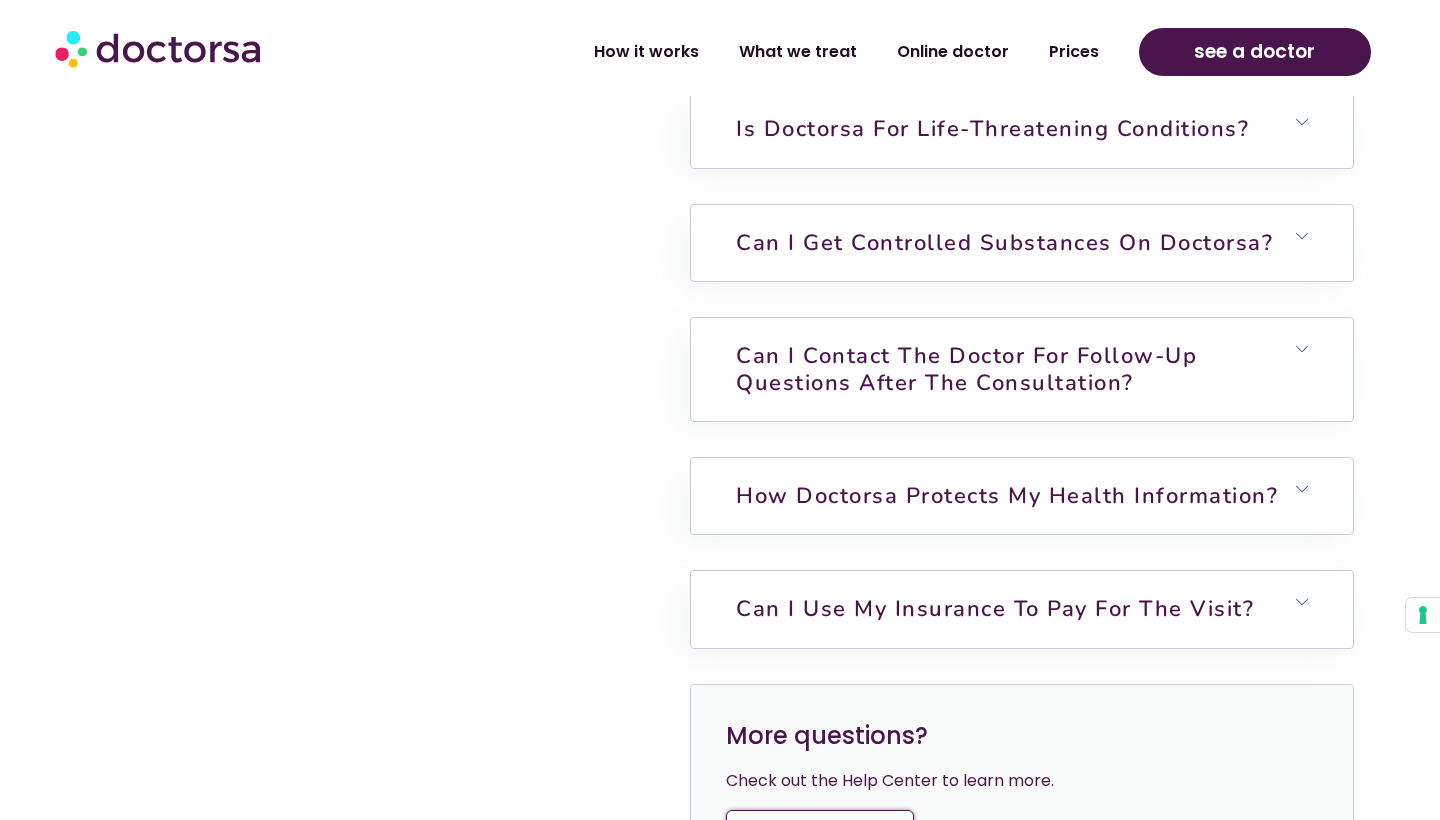 click at bounding box center [160, 48] 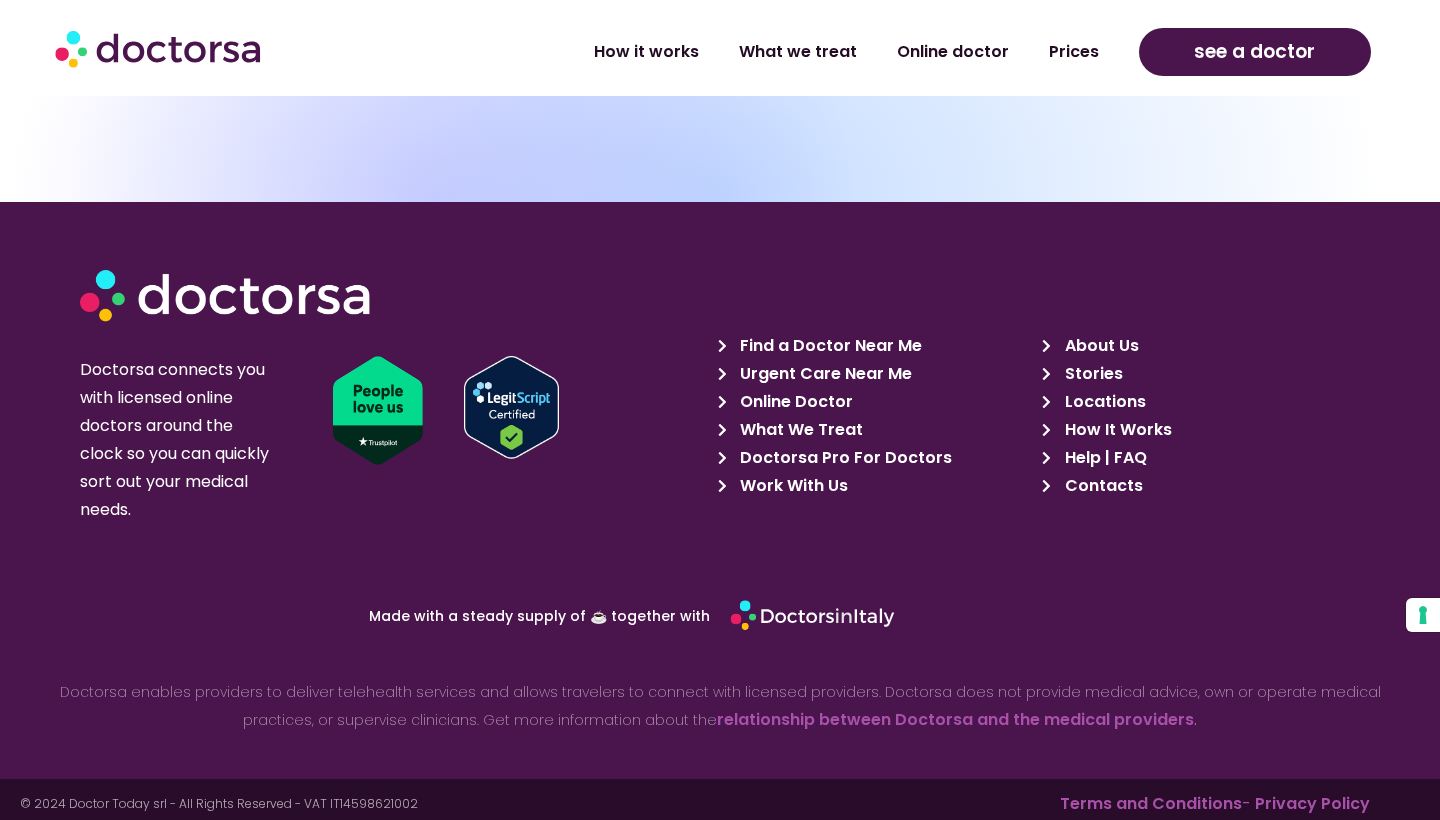 scroll, scrollTop: 6877, scrollLeft: 0, axis: vertical 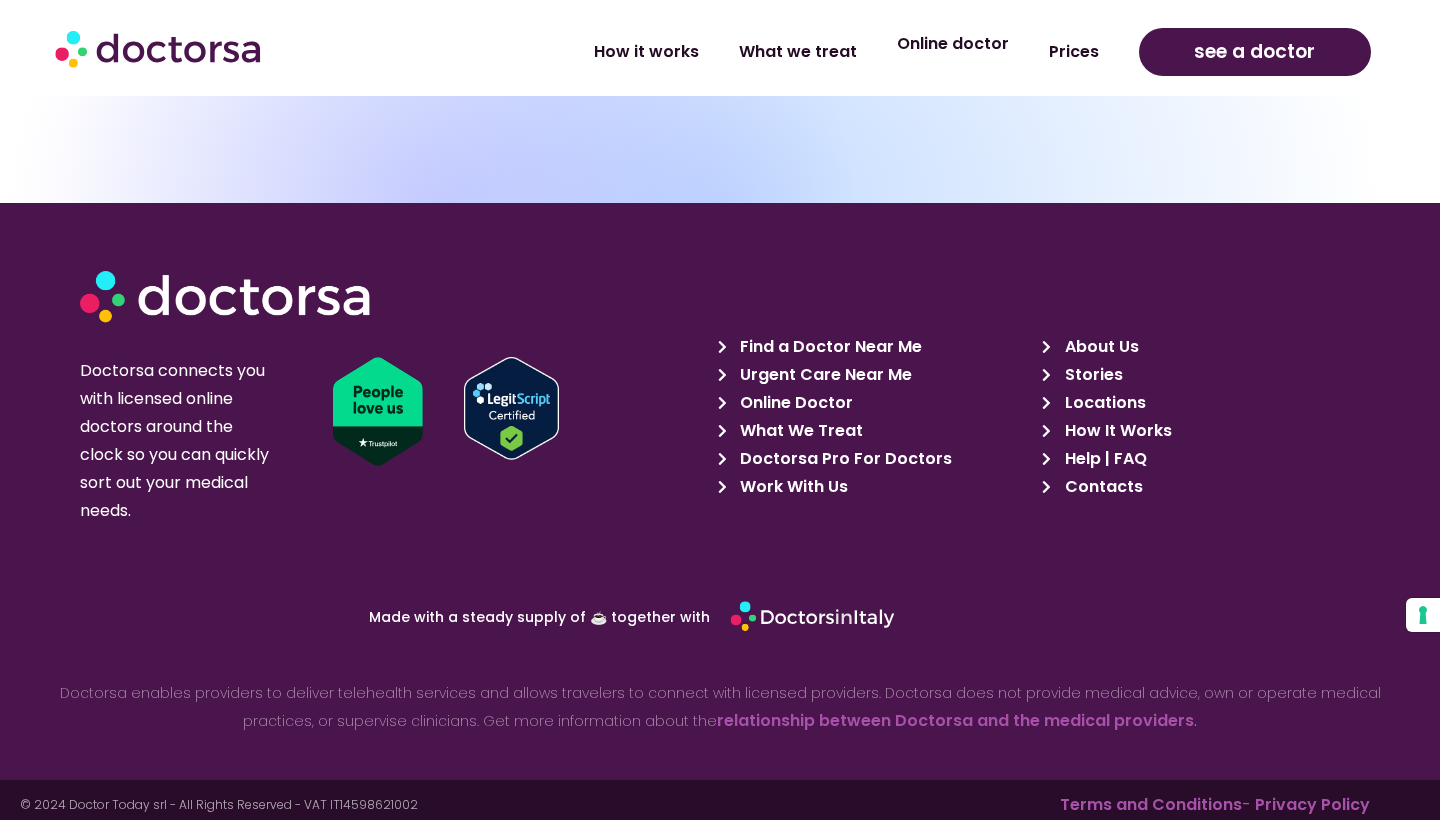 click on "Online doctor" 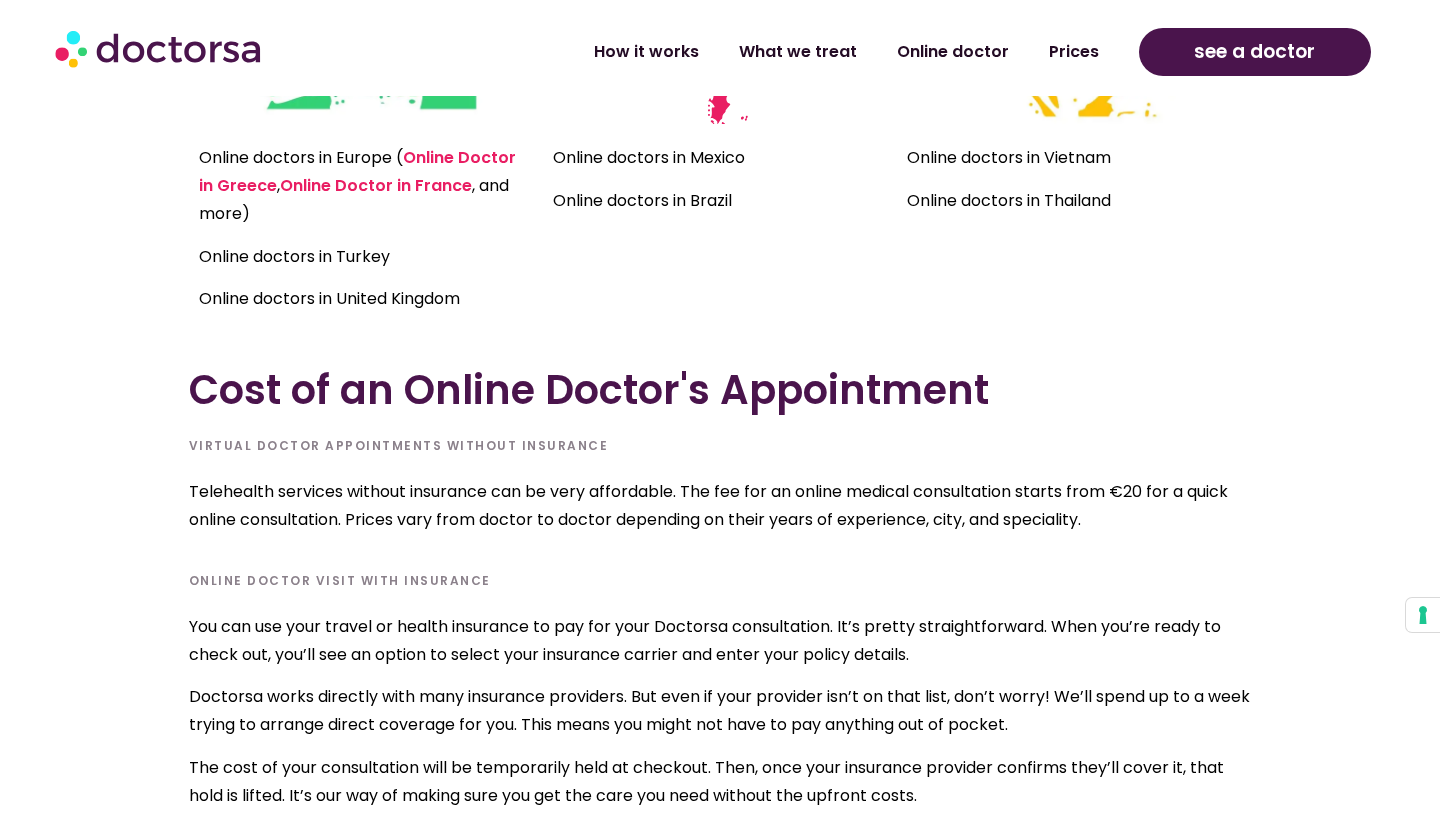 scroll, scrollTop: 4759, scrollLeft: 0, axis: vertical 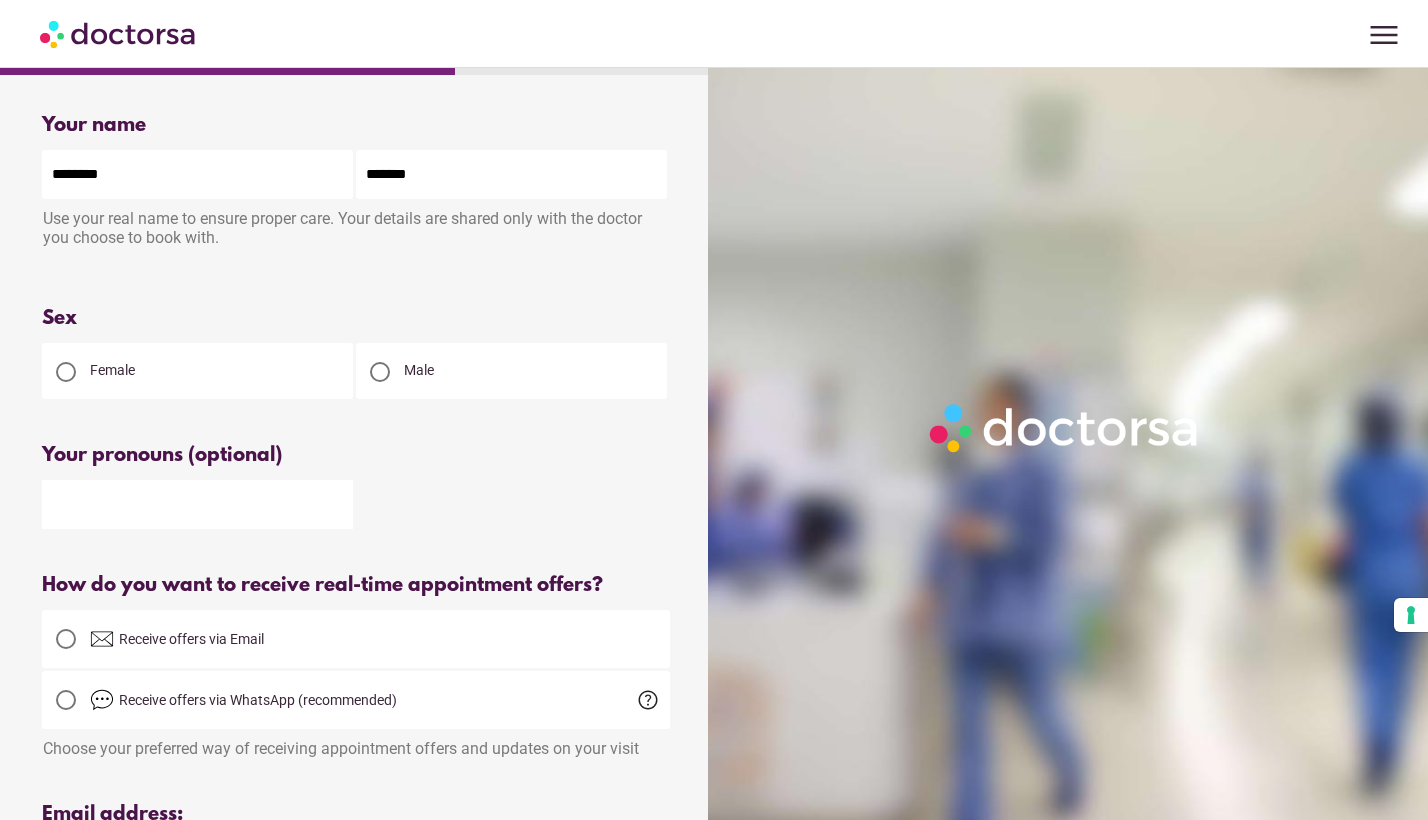 click on "menu" at bounding box center (1384, 35) 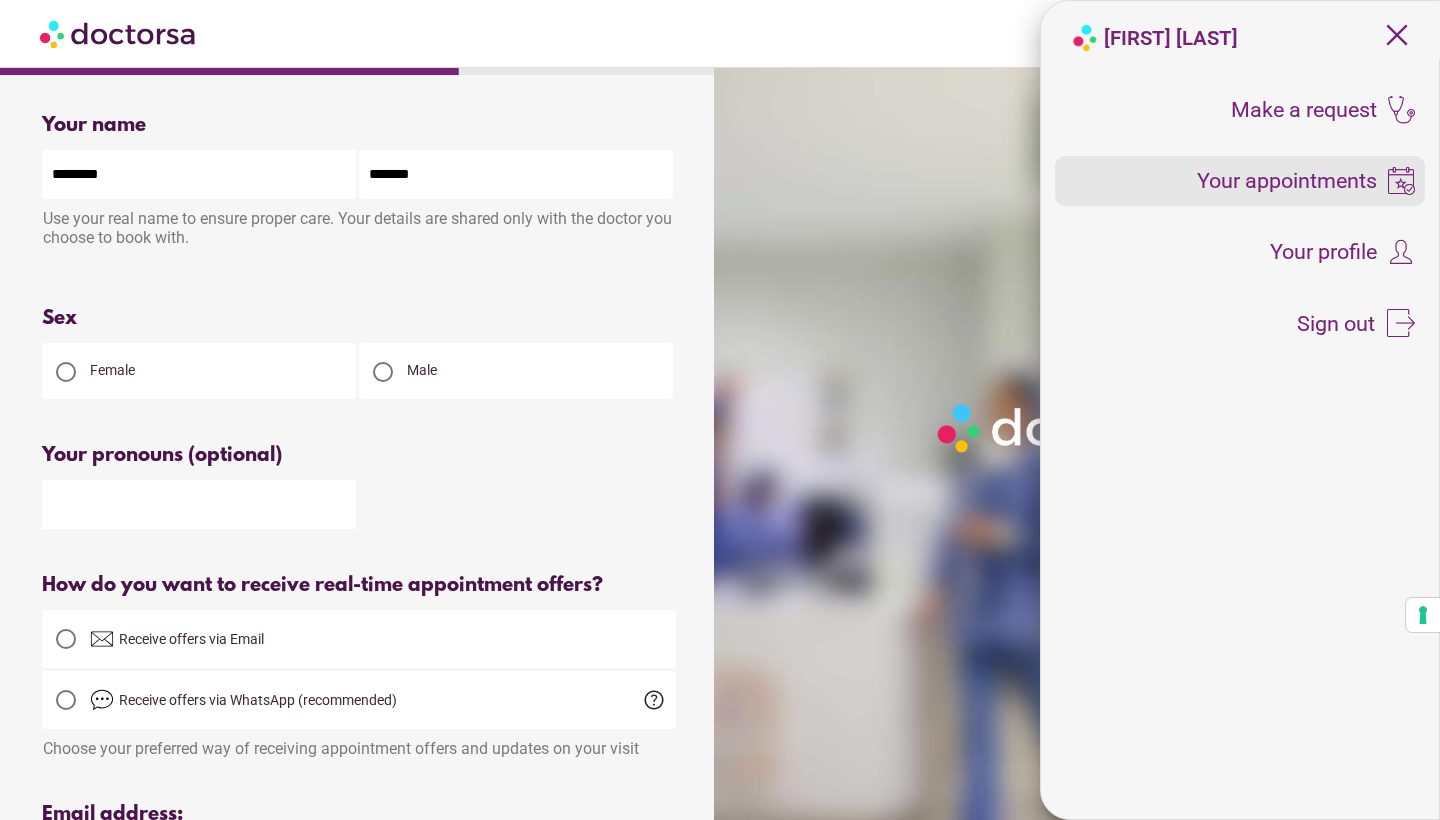 click on "Your appointments" at bounding box center [1240, 181] 